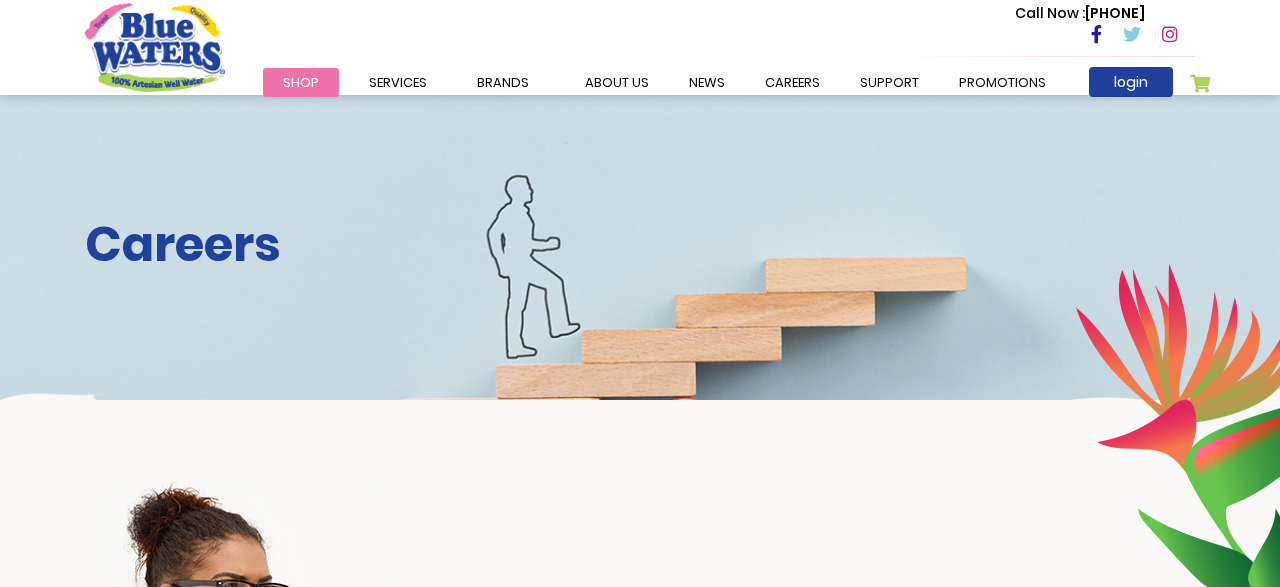 scroll, scrollTop: 0, scrollLeft: 0, axis: both 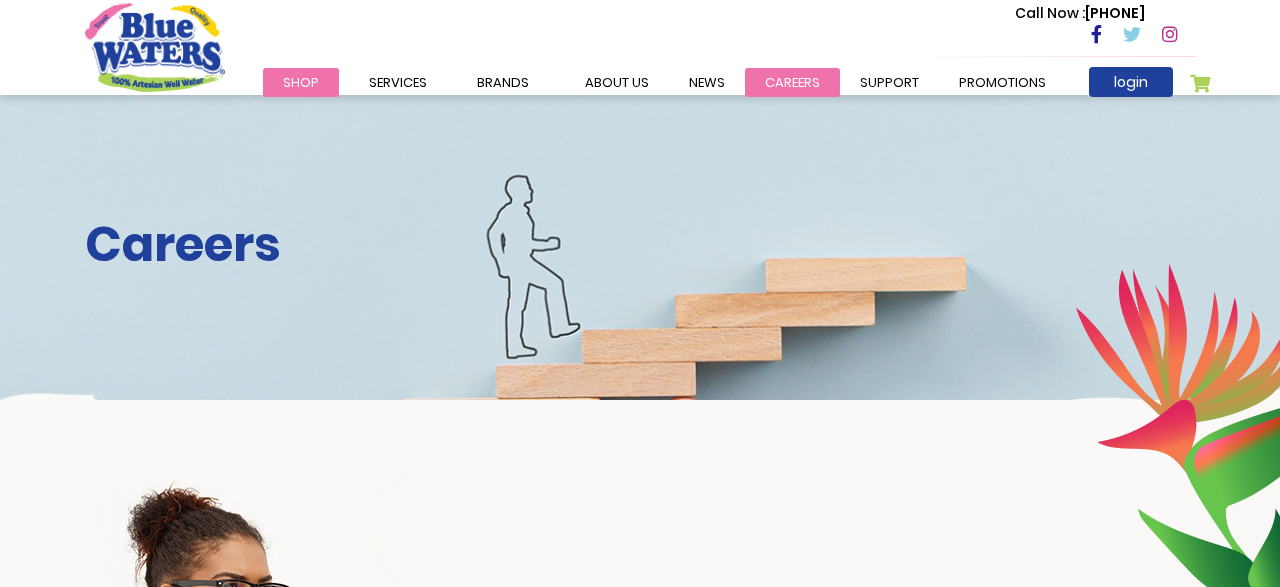 click on "careers" at bounding box center [792, 82] 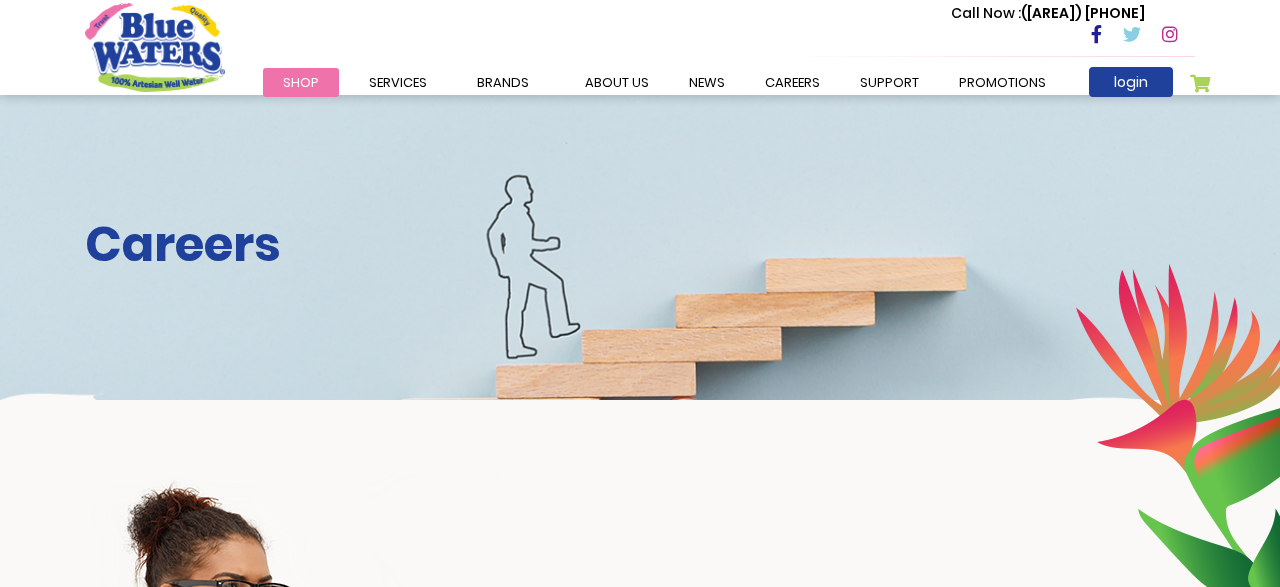 scroll, scrollTop: 0, scrollLeft: 0, axis: both 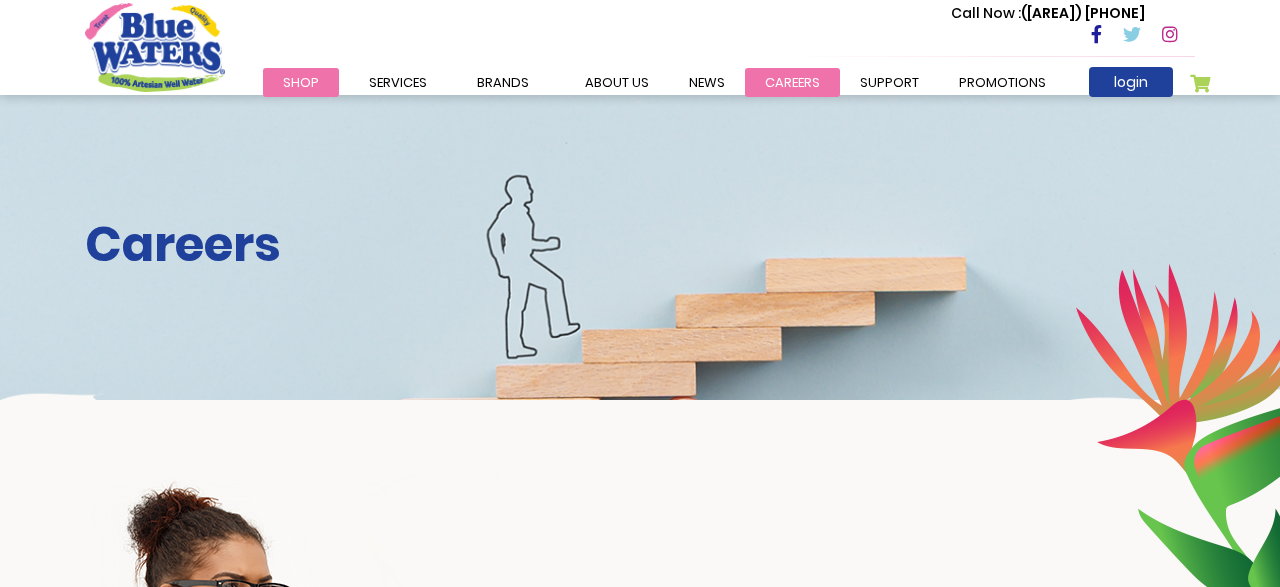 click on "careers" at bounding box center [792, 82] 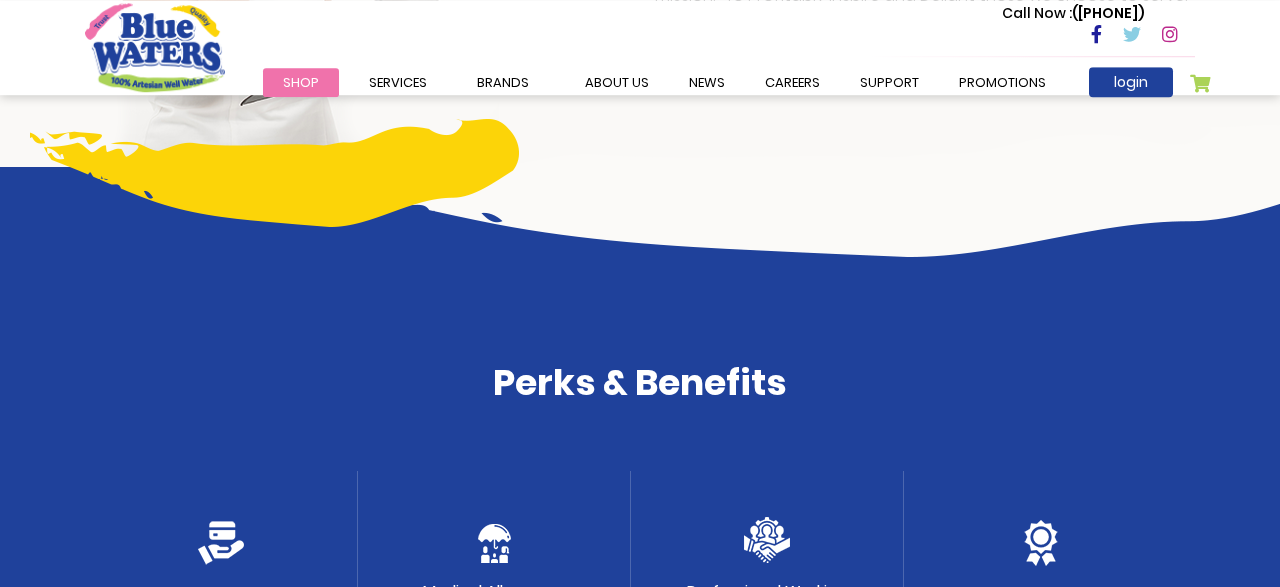 scroll, scrollTop: 622, scrollLeft: 0, axis: vertical 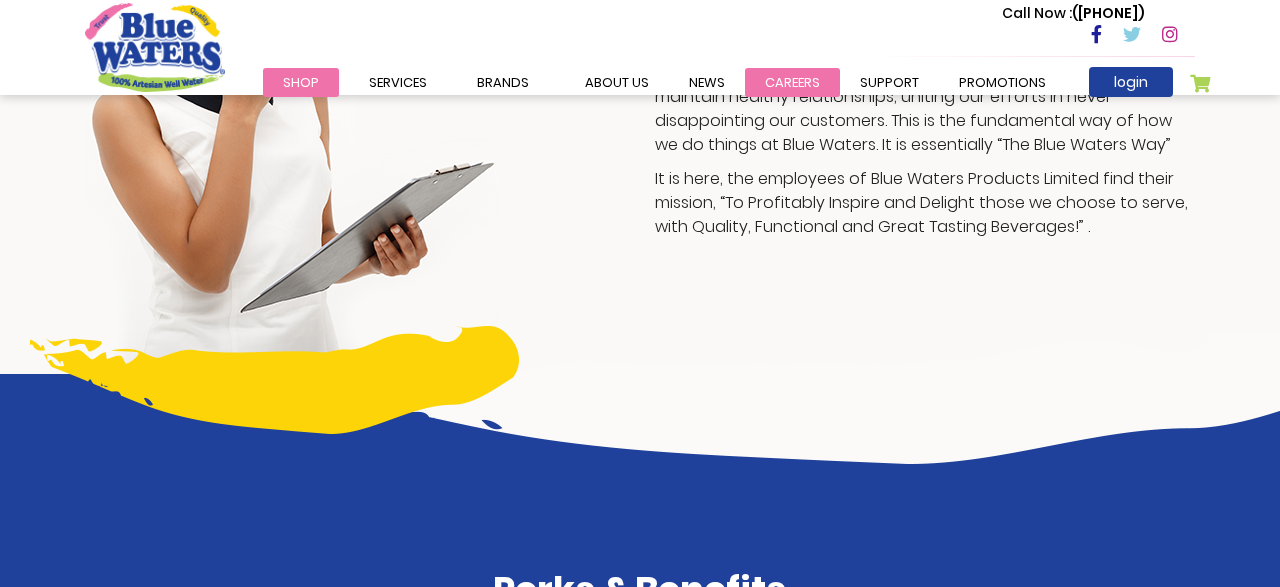 click on "careers" at bounding box center (792, 82) 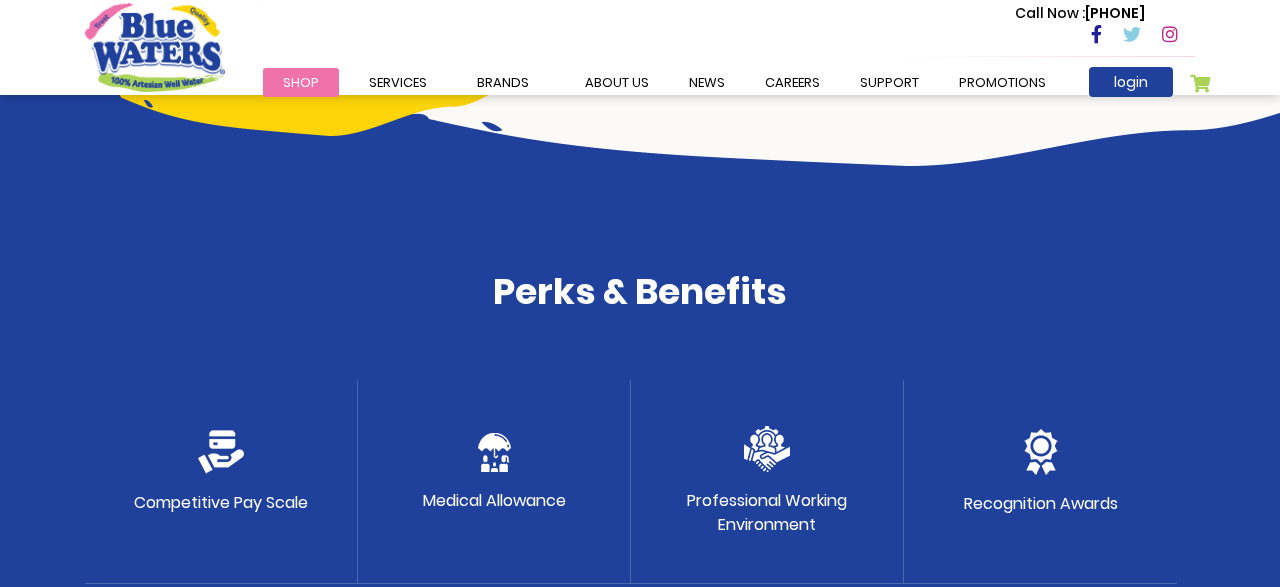 scroll, scrollTop: 518, scrollLeft: 0, axis: vertical 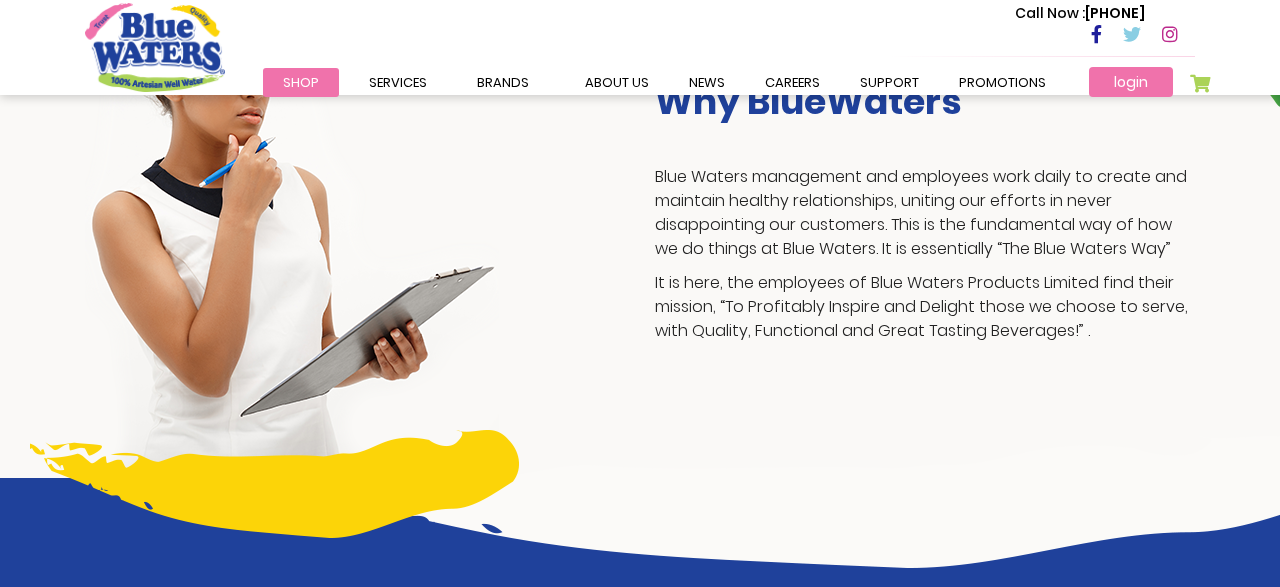 click on "login" at bounding box center [1131, 82] 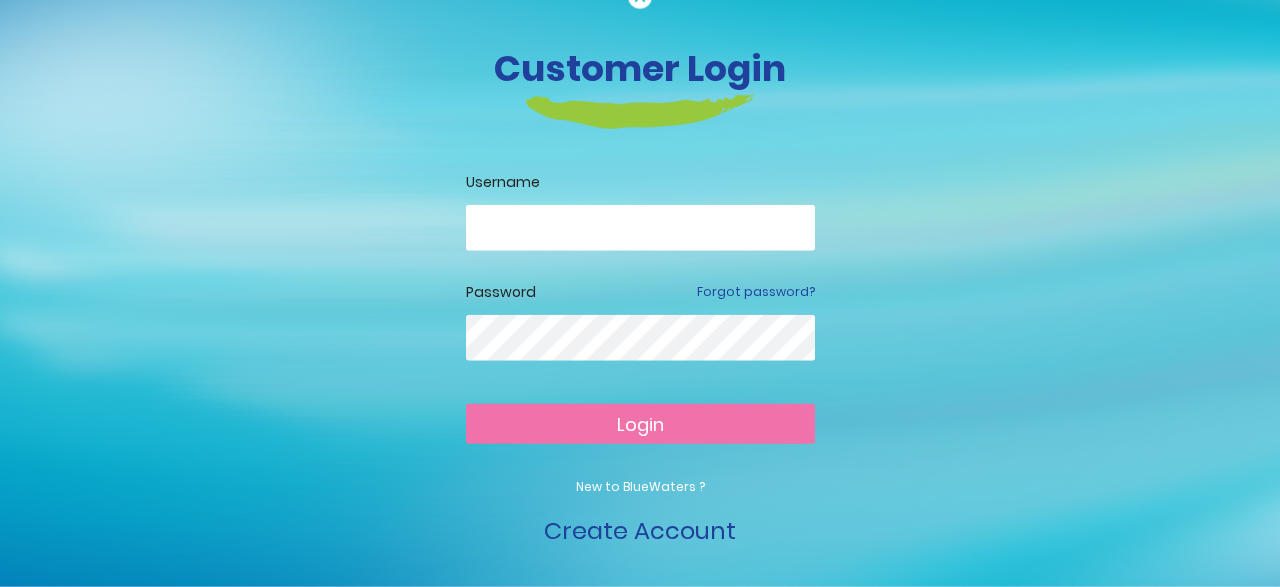 scroll, scrollTop: 68, scrollLeft: 0, axis: vertical 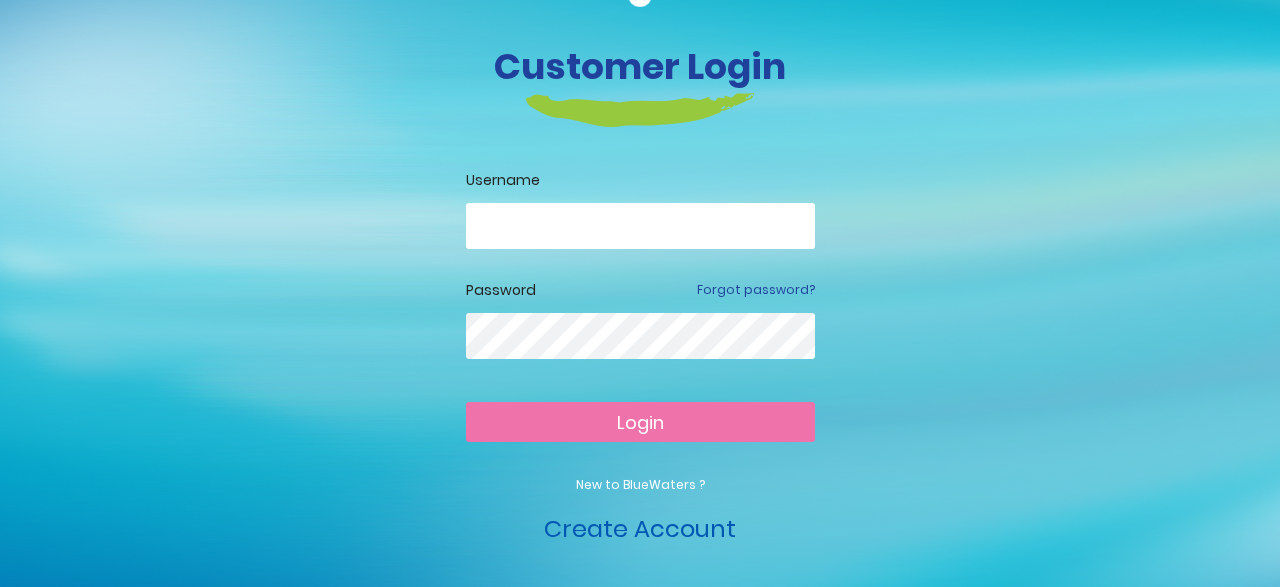 click on "Create Account" at bounding box center (640, 528) 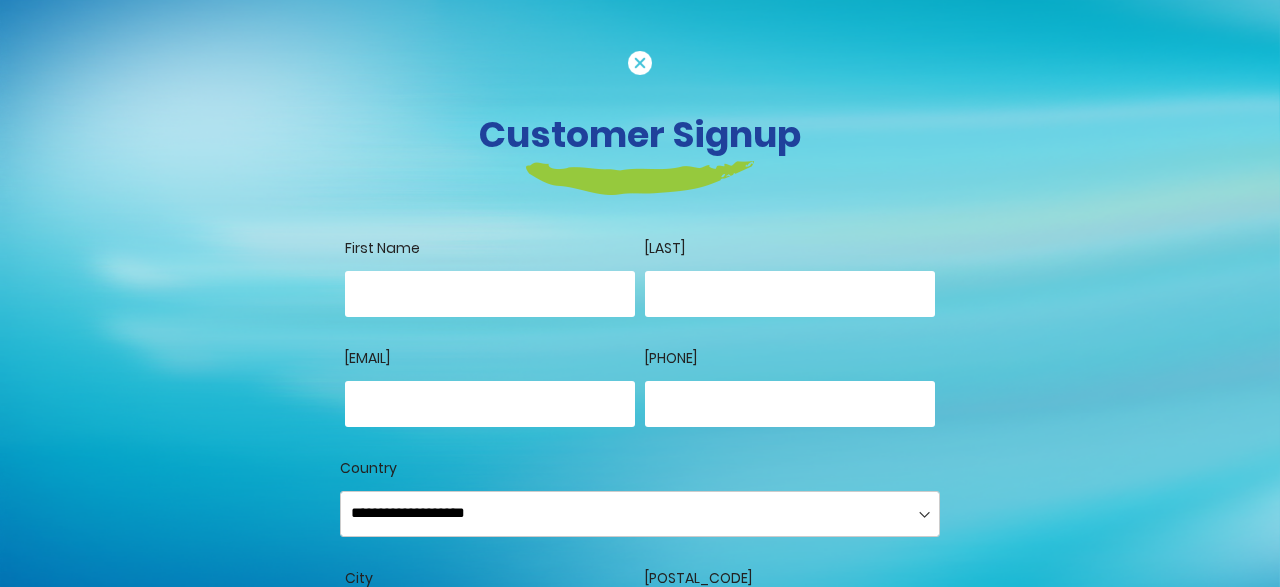 scroll, scrollTop: 0, scrollLeft: 0, axis: both 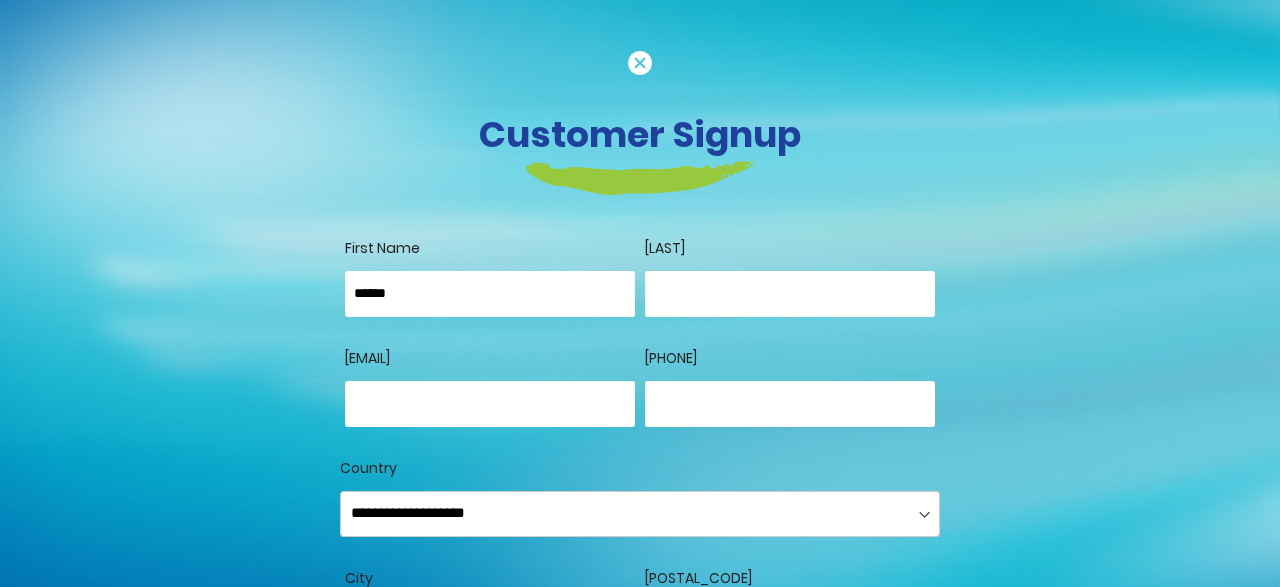 type on "******" 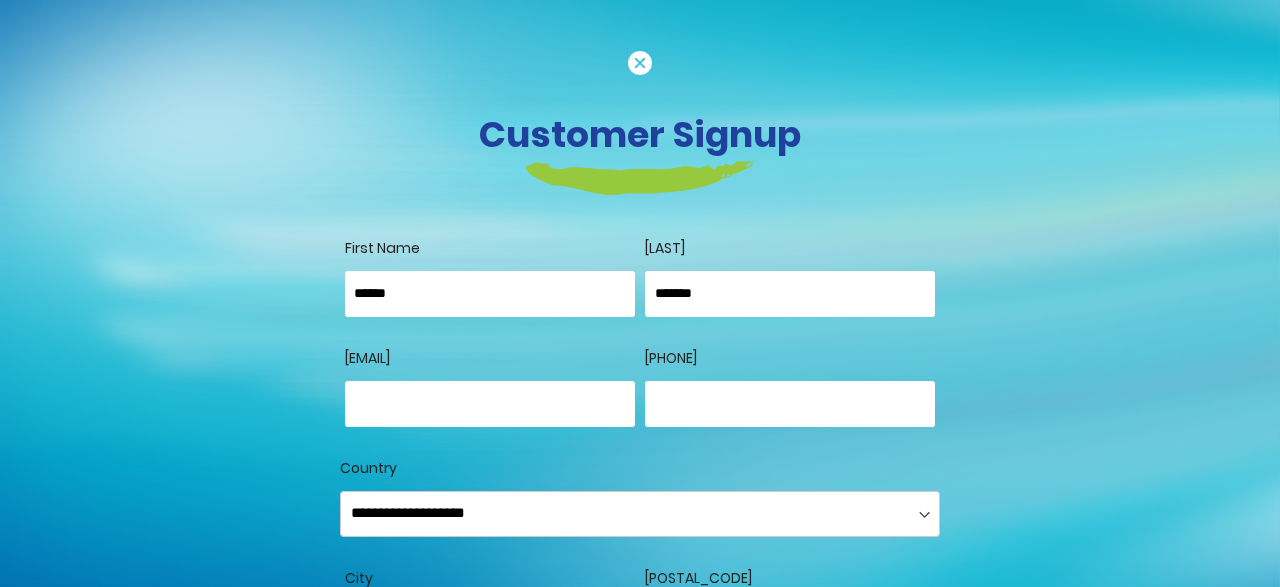 type on "*******" 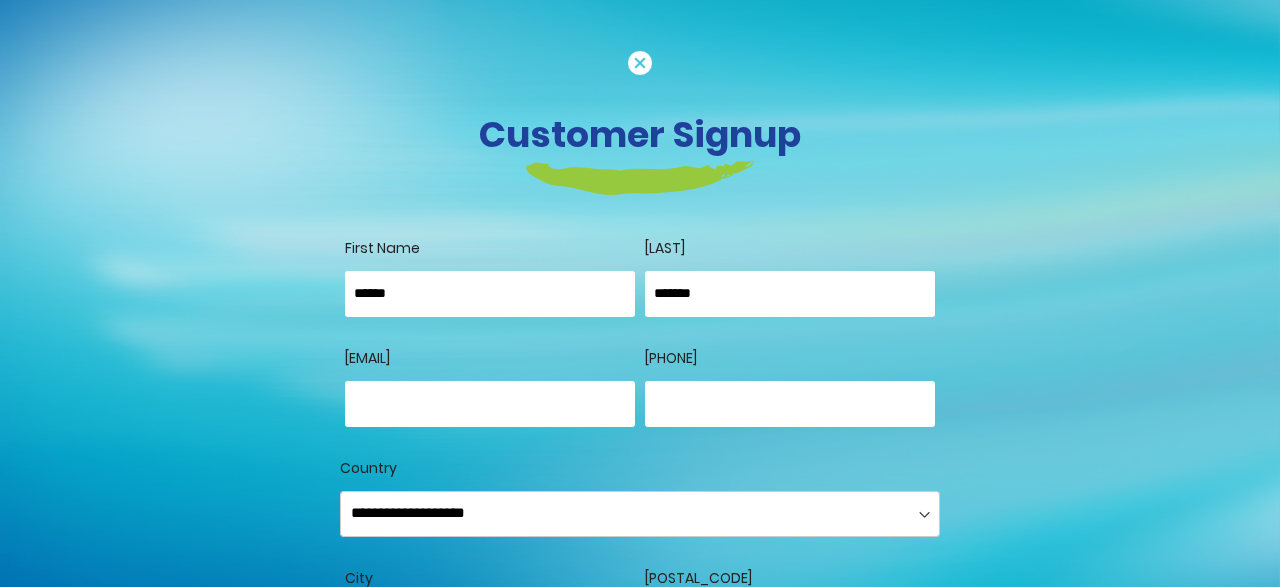 click on "Email" at bounding box center (490, 404) 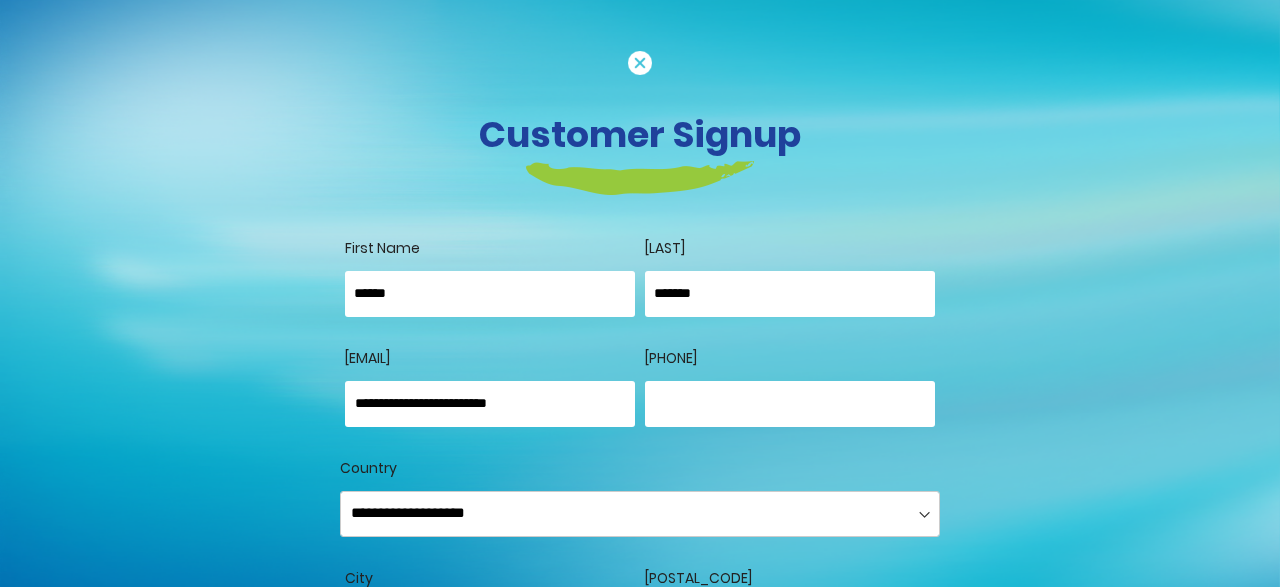 type on "**********" 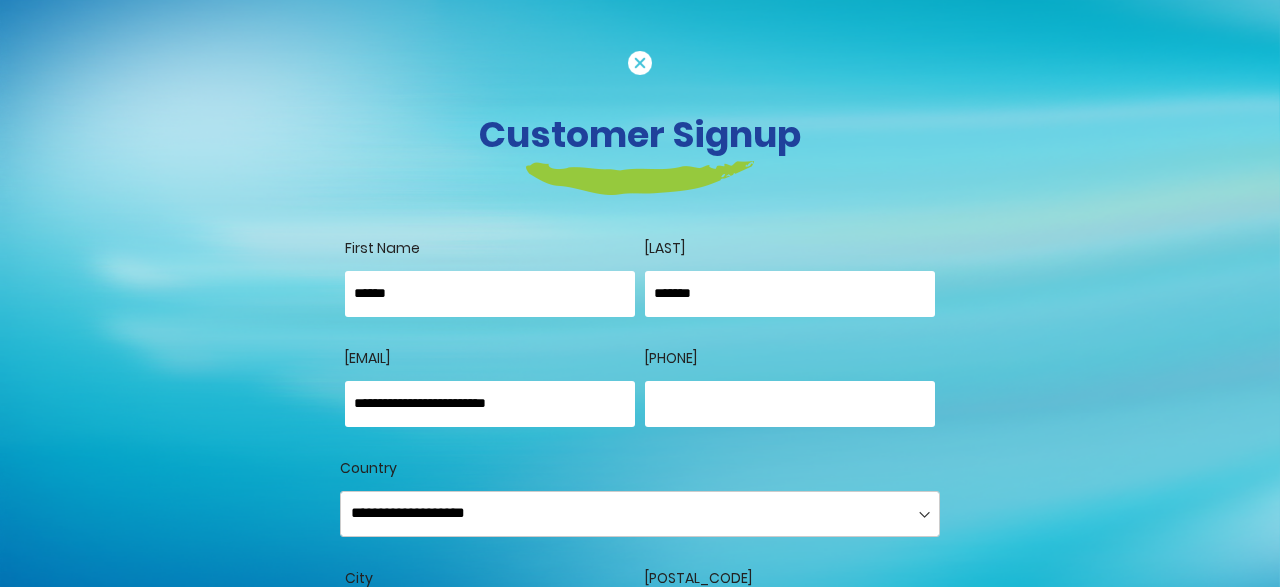 click on "Phone" at bounding box center [790, 404] 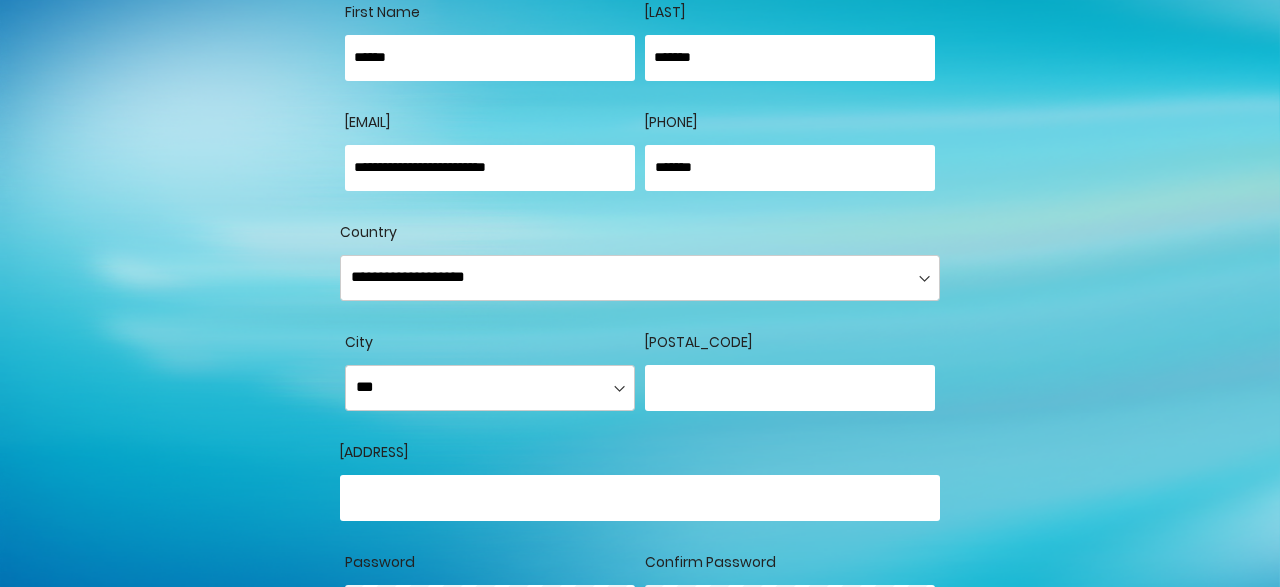 scroll, scrollTop: 396, scrollLeft: 0, axis: vertical 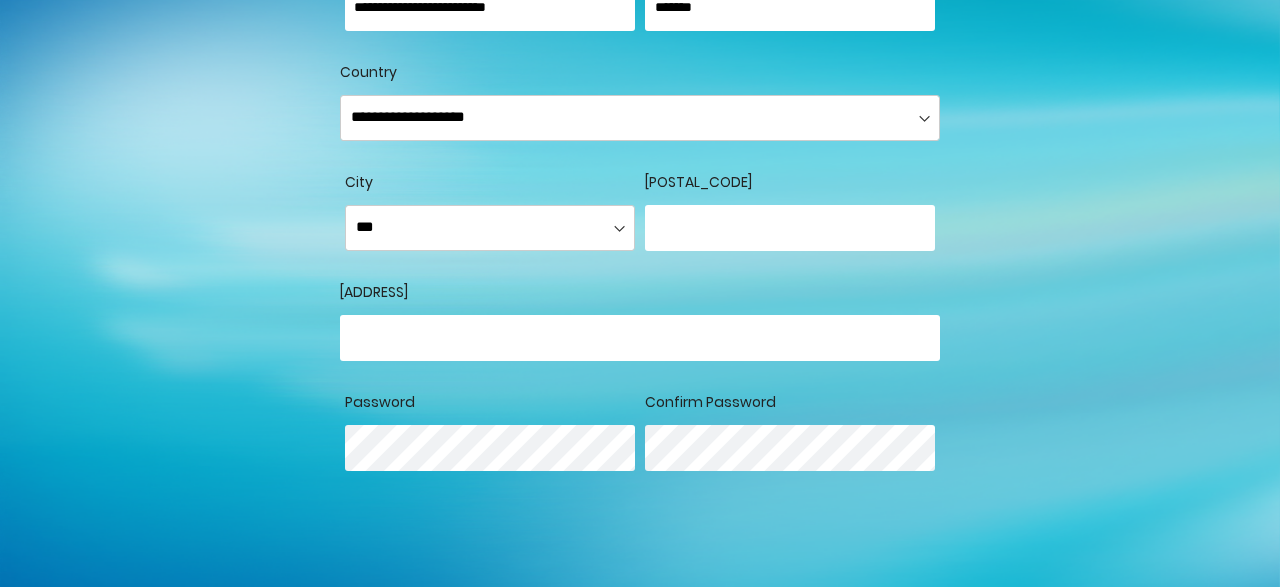 type on "*******" 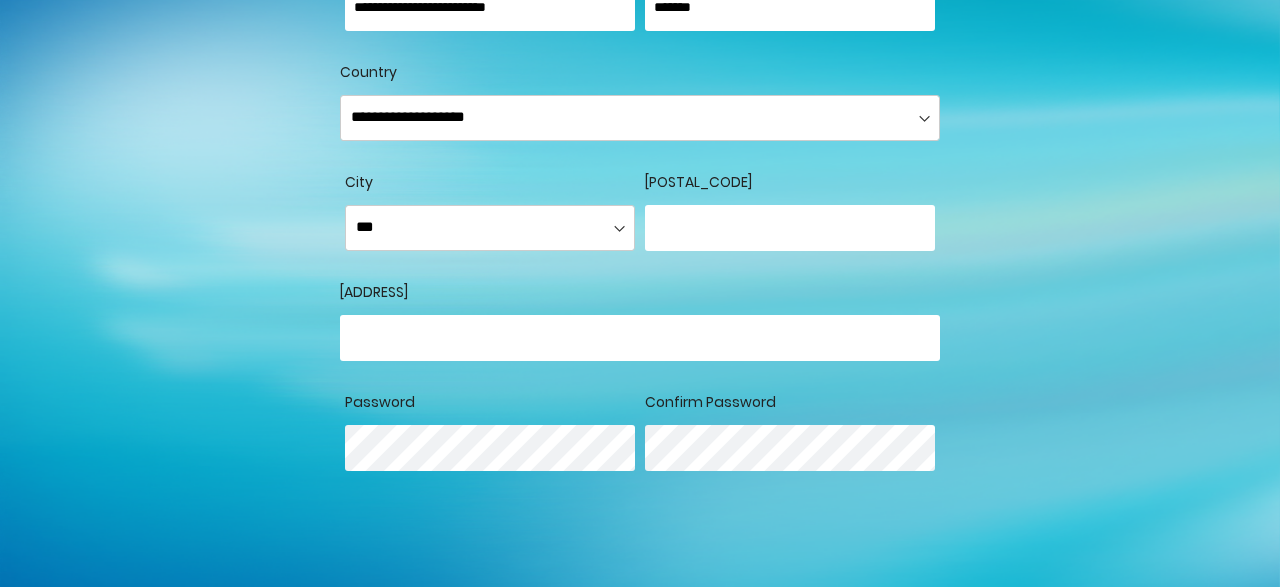 click on "Country" at bounding box center [640, 338] 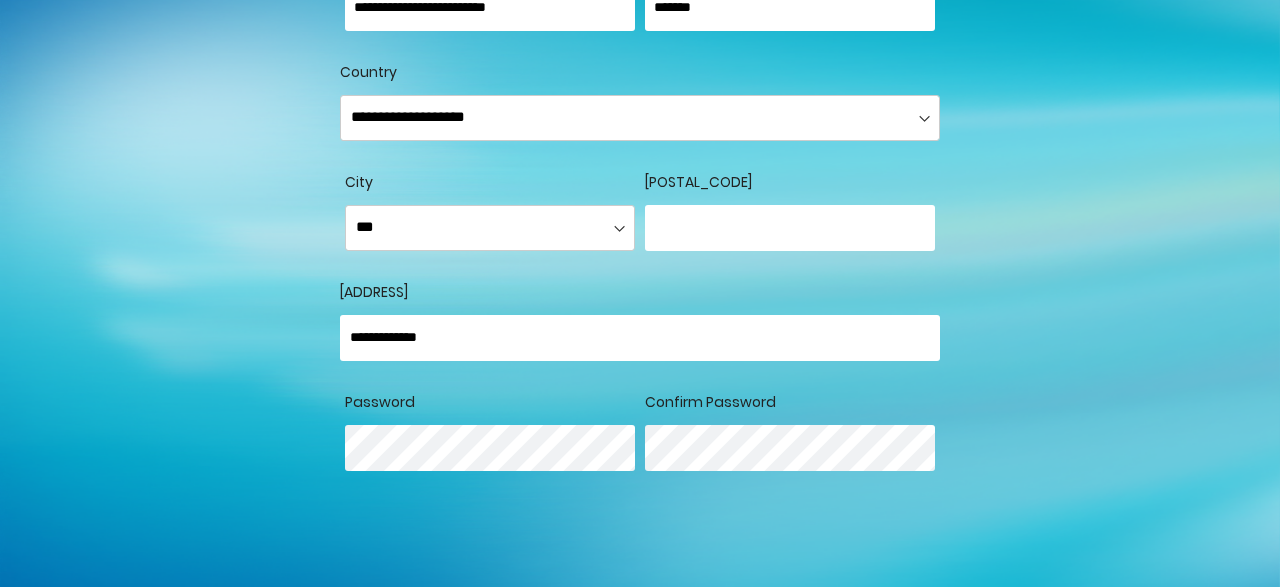 type on "**********" 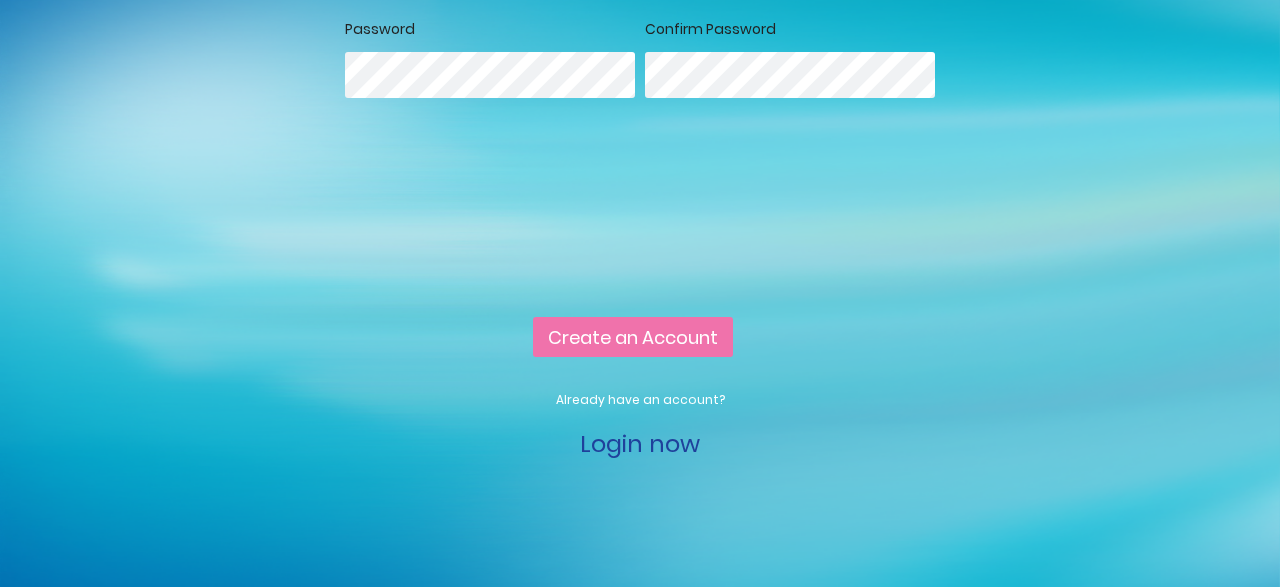 scroll, scrollTop: 792, scrollLeft: 0, axis: vertical 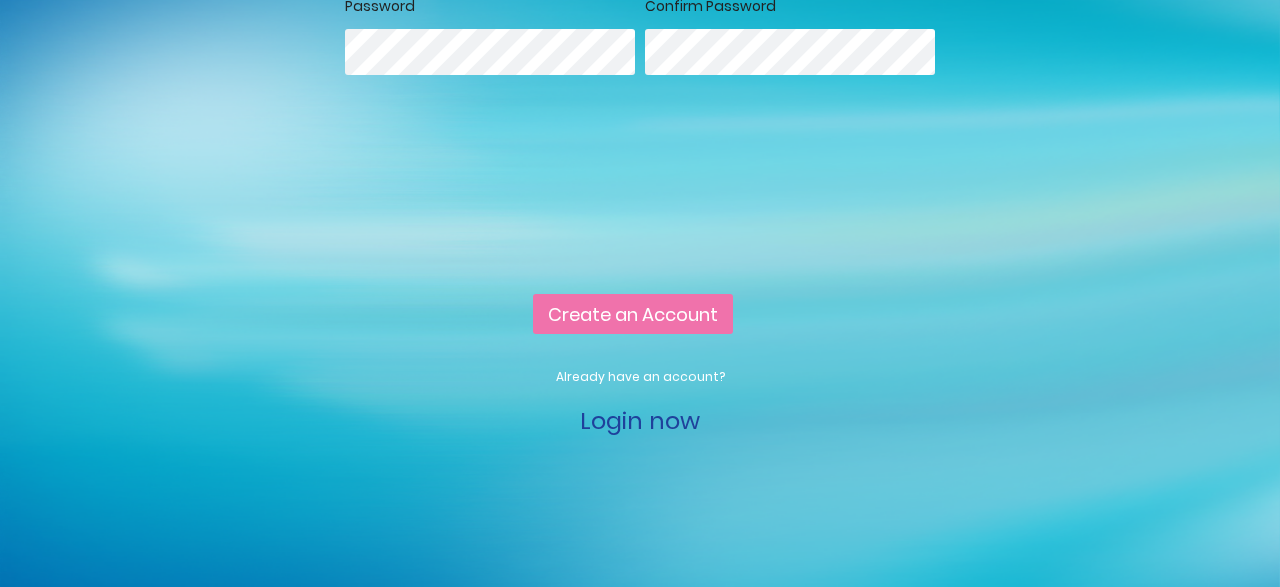 click on "Create an Account" at bounding box center [633, 314] 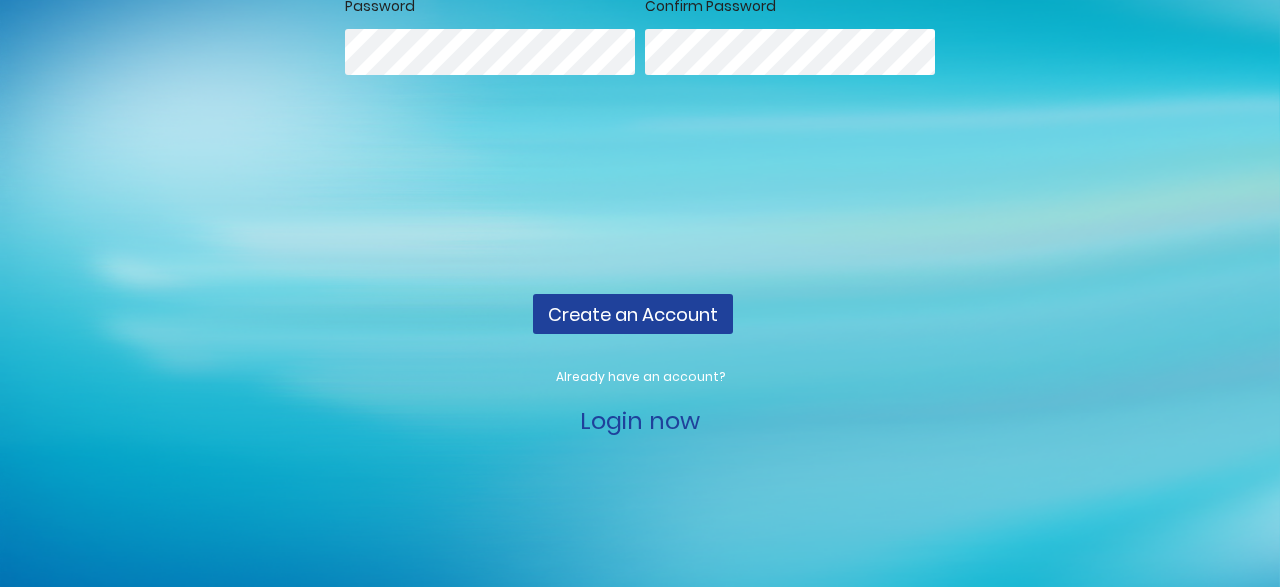 scroll, scrollTop: 316, scrollLeft: 0, axis: vertical 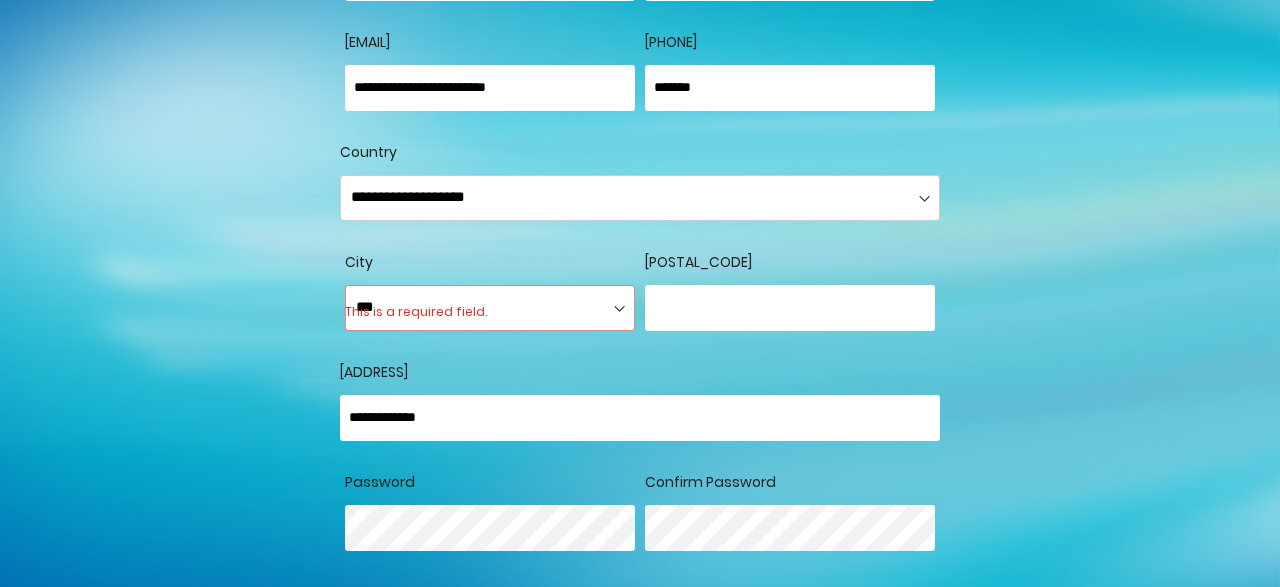 click on "**********" at bounding box center (490, 308) 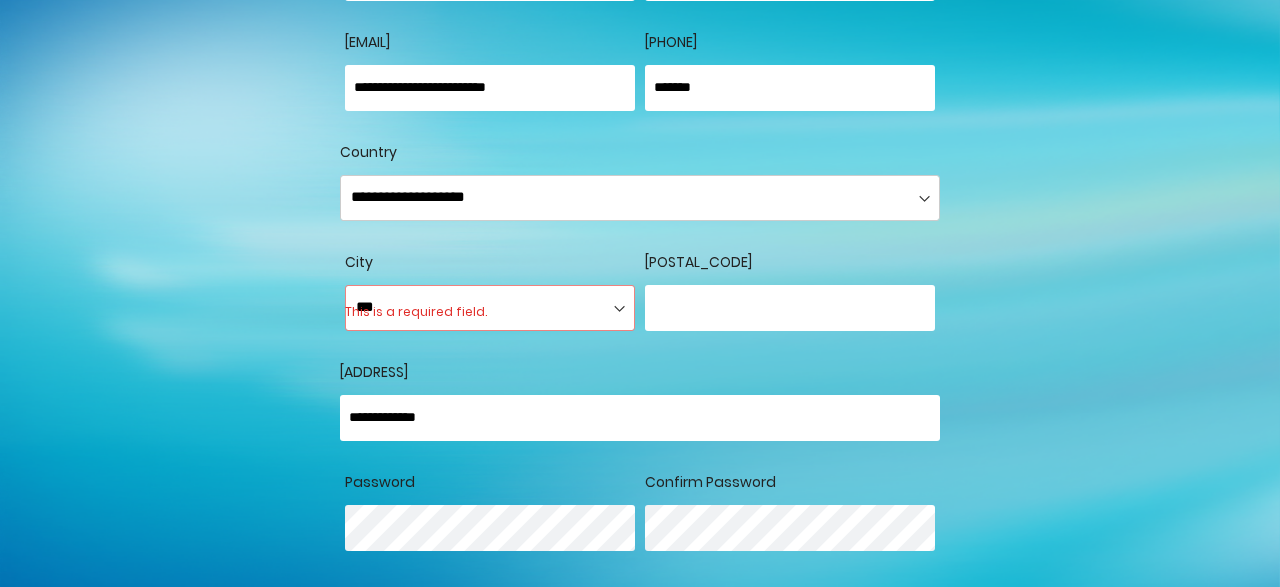 select on "*********" 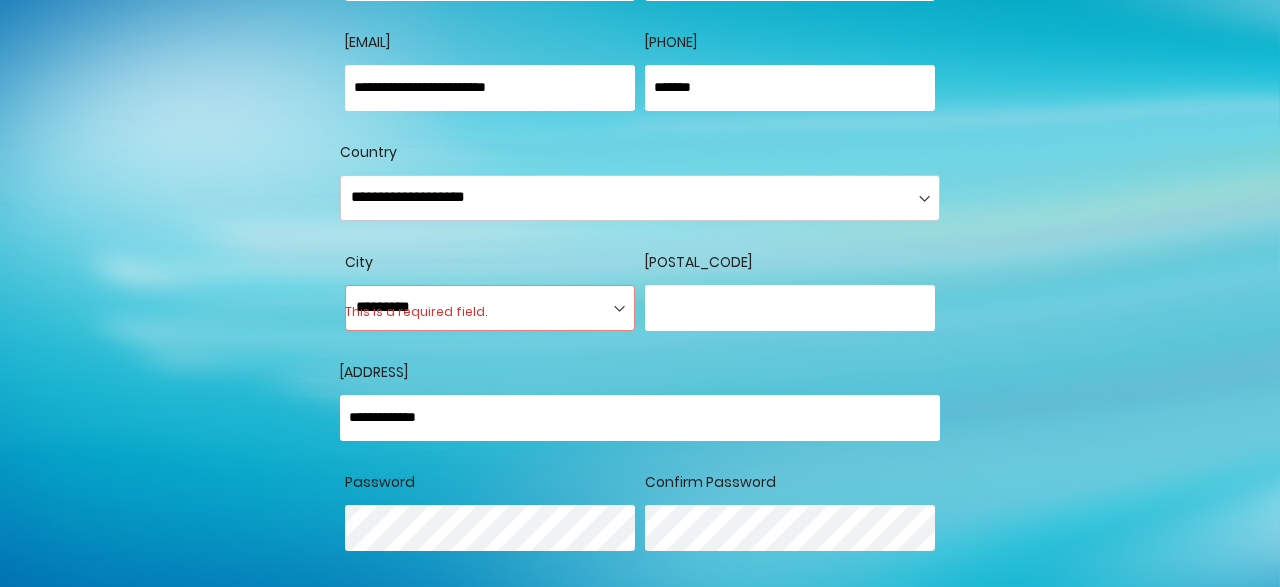 click on "*********" at bounding box center [0, 0] 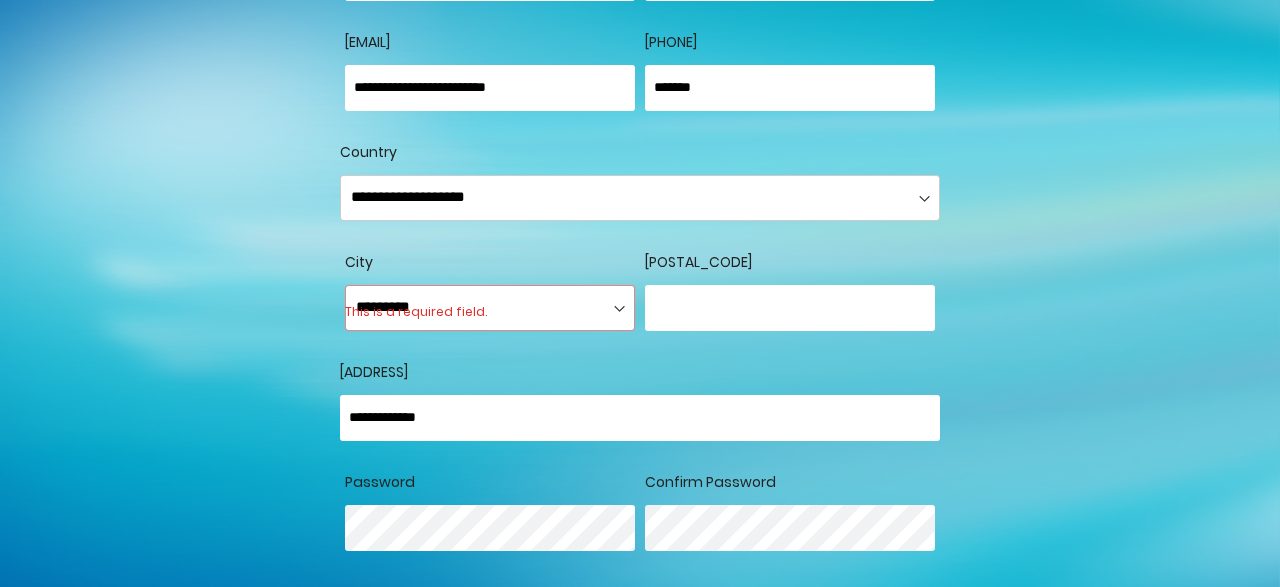 click on "Country" at bounding box center [640, 97] 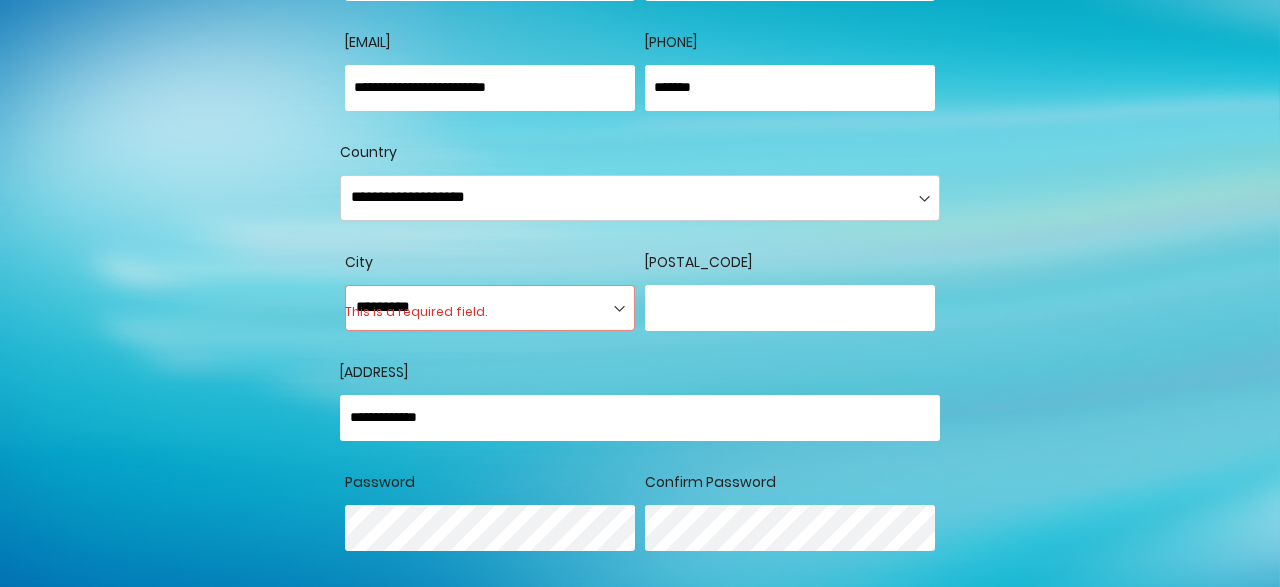 click on "**********" at bounding box center (640, 418) 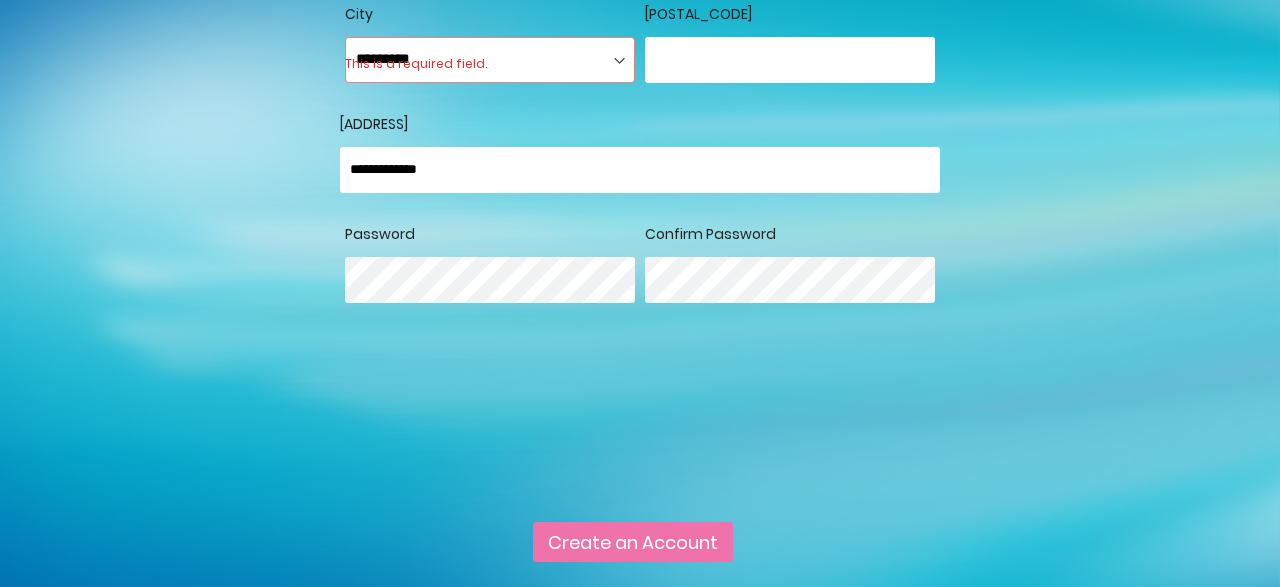 scroll, scrollTop: 824, scrollLeft: 0, axis: vertical 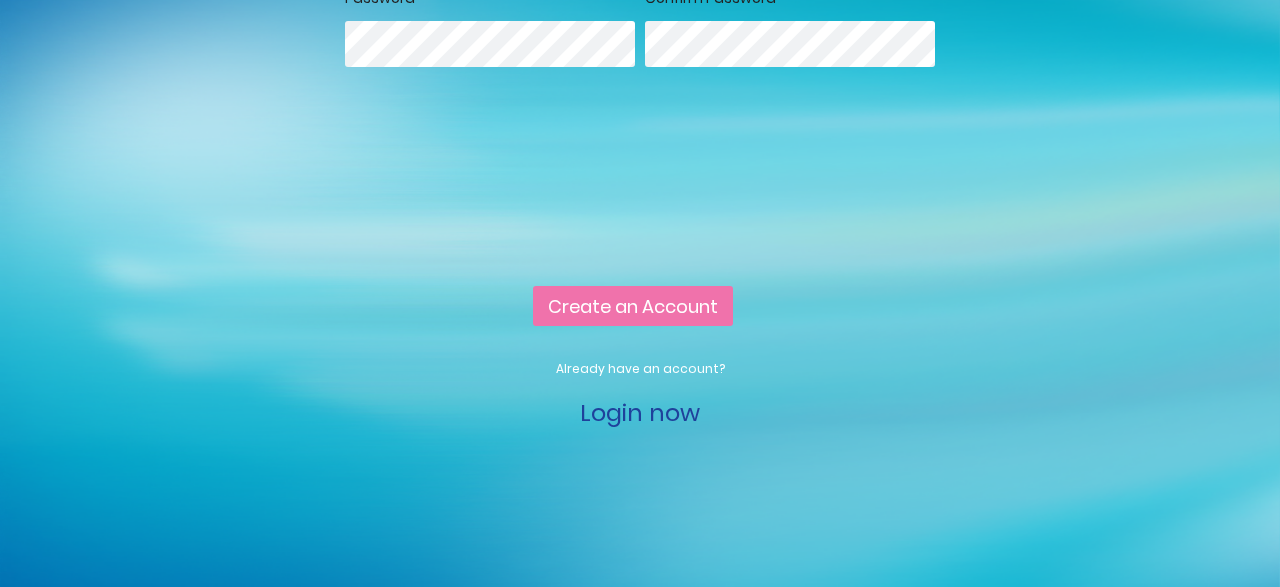 click on "Create an Account" at bounding box center (633, 306) 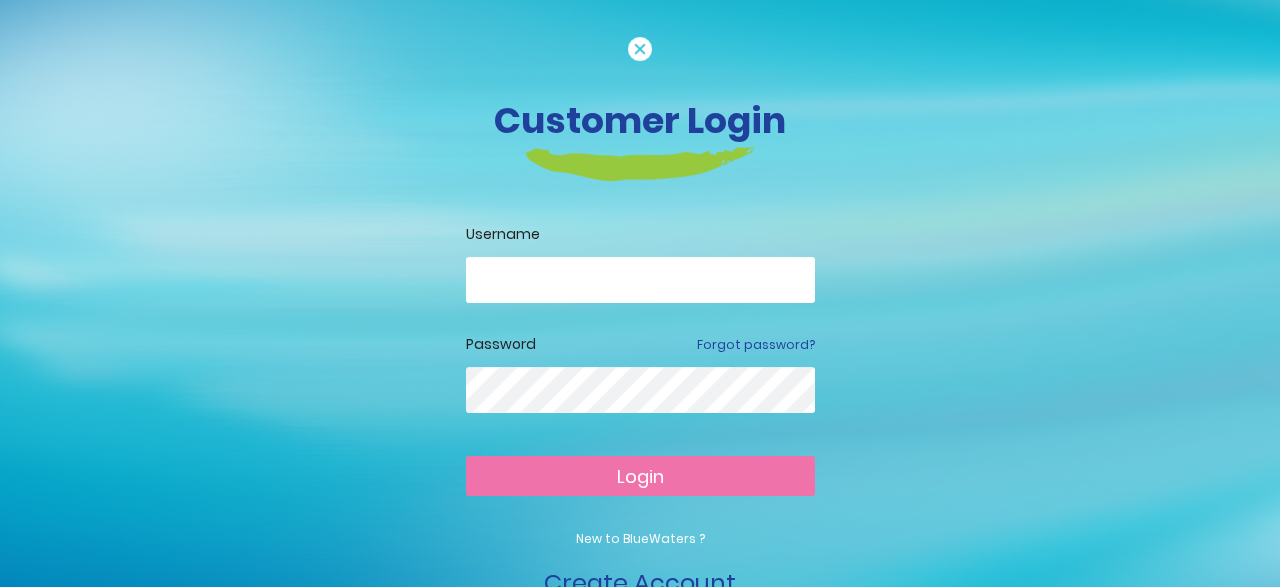 scroll, scrollTop: 104, scrollLeft: 0, axis: vertical 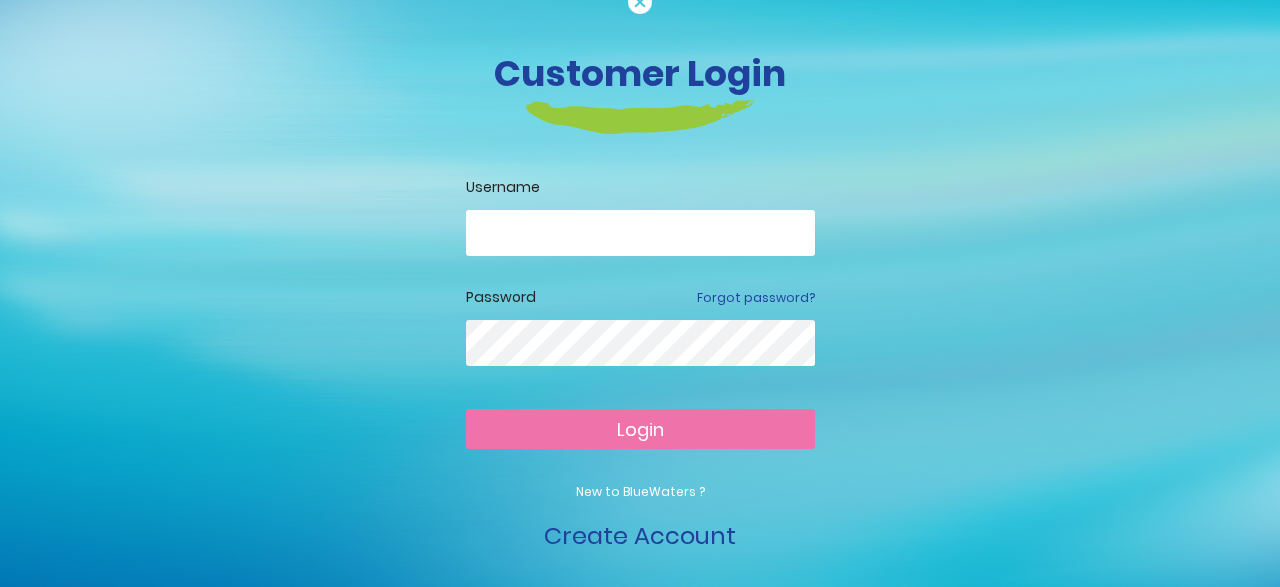 click at bounding box center [640, 233] 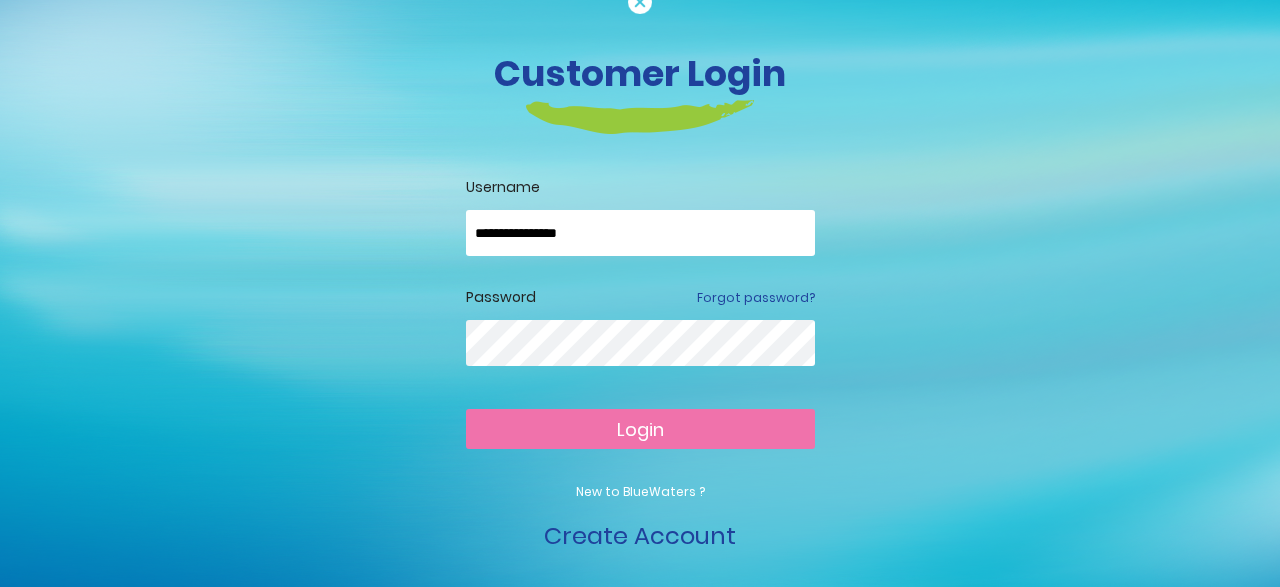 click on "Login" at bounding box center [640, 429] 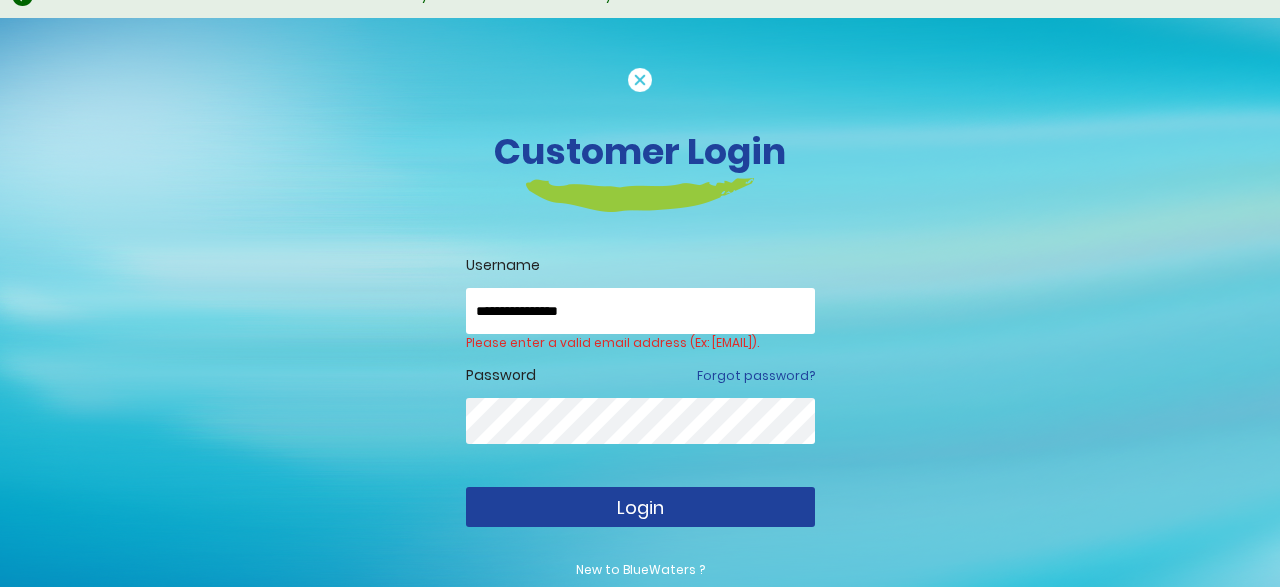 scroll, scrollTop: 21, scrollLeft: 0, axis: vertical 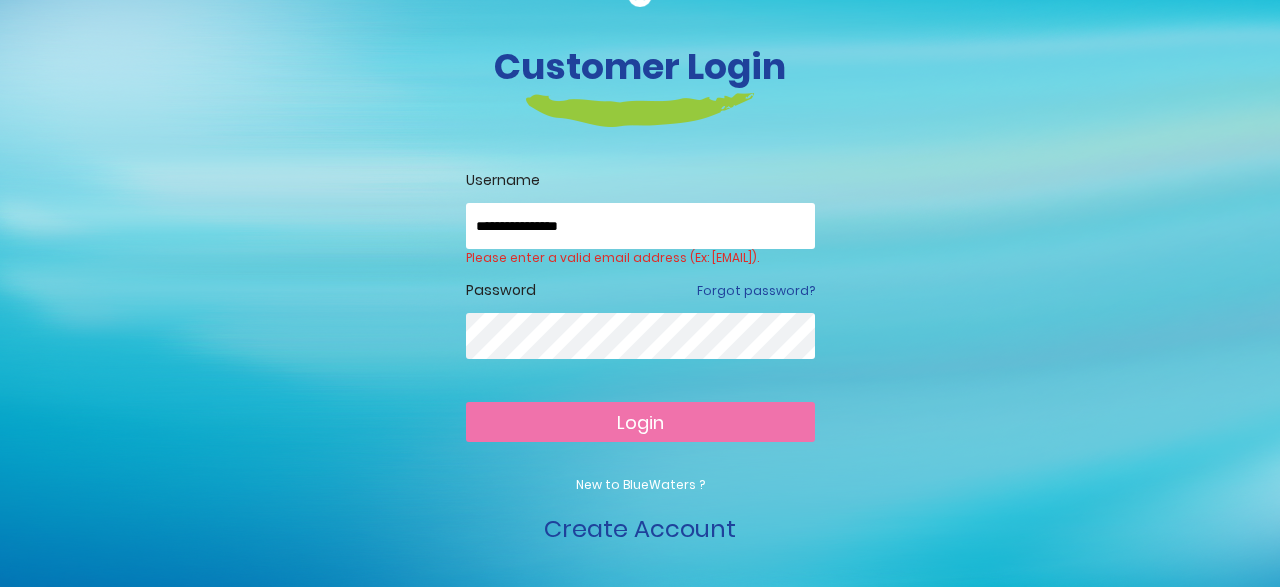 drag, startPoint x: 617, startPoint y: 228, endPoint x: 467, endPoint y: 227, distance: 150.00333 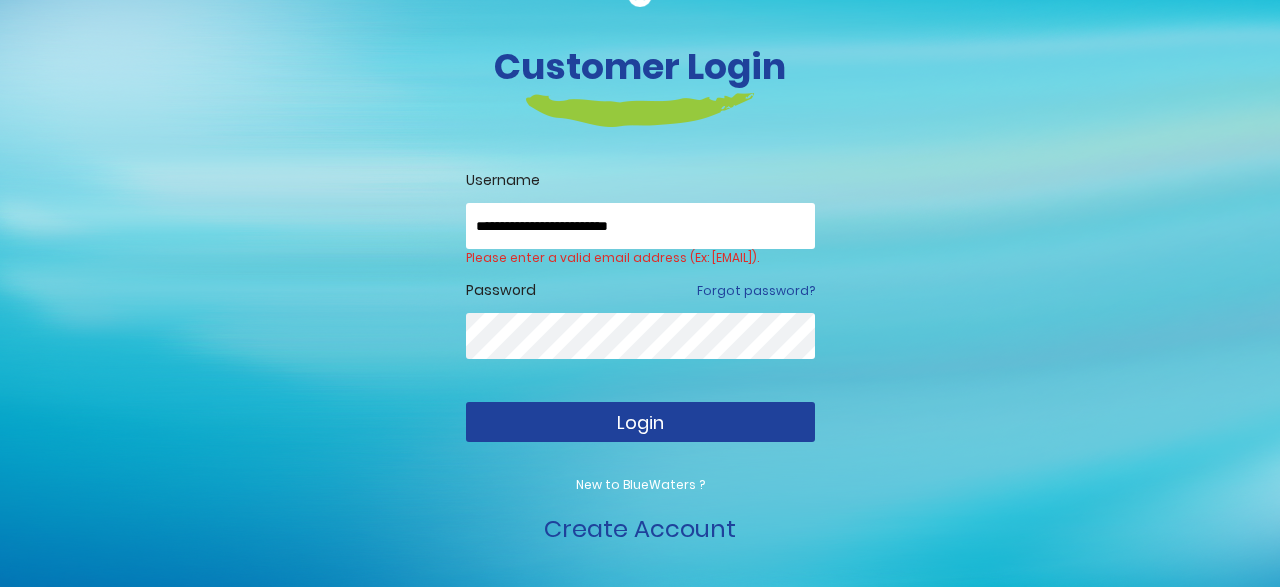 type on "**********" 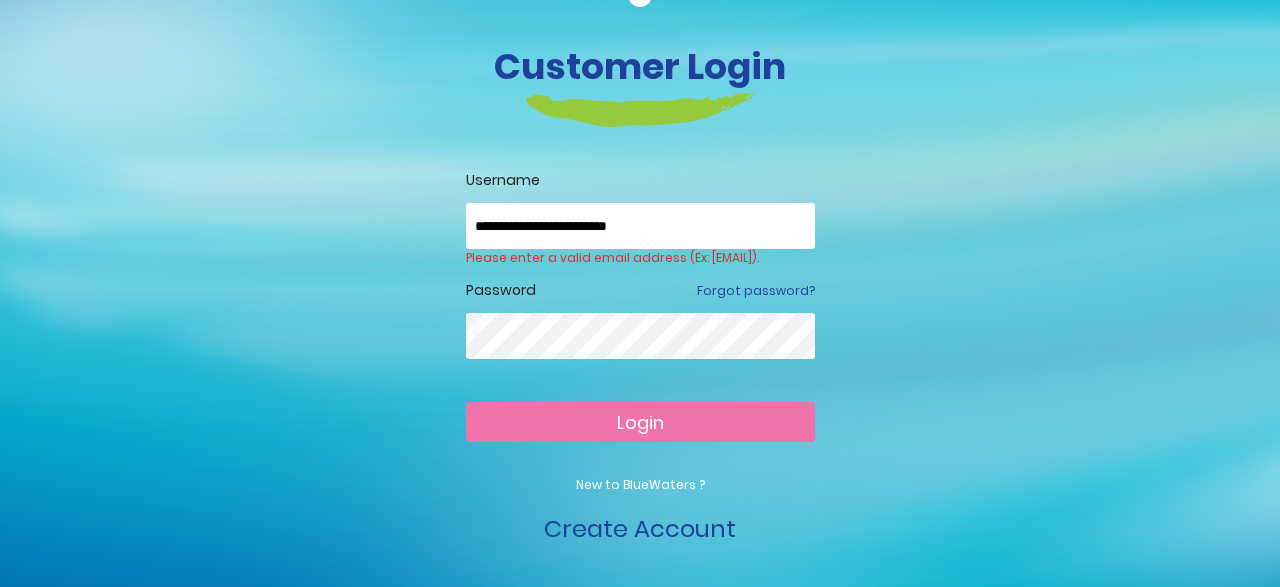 click on "Login" at bounding box center [640, 422] 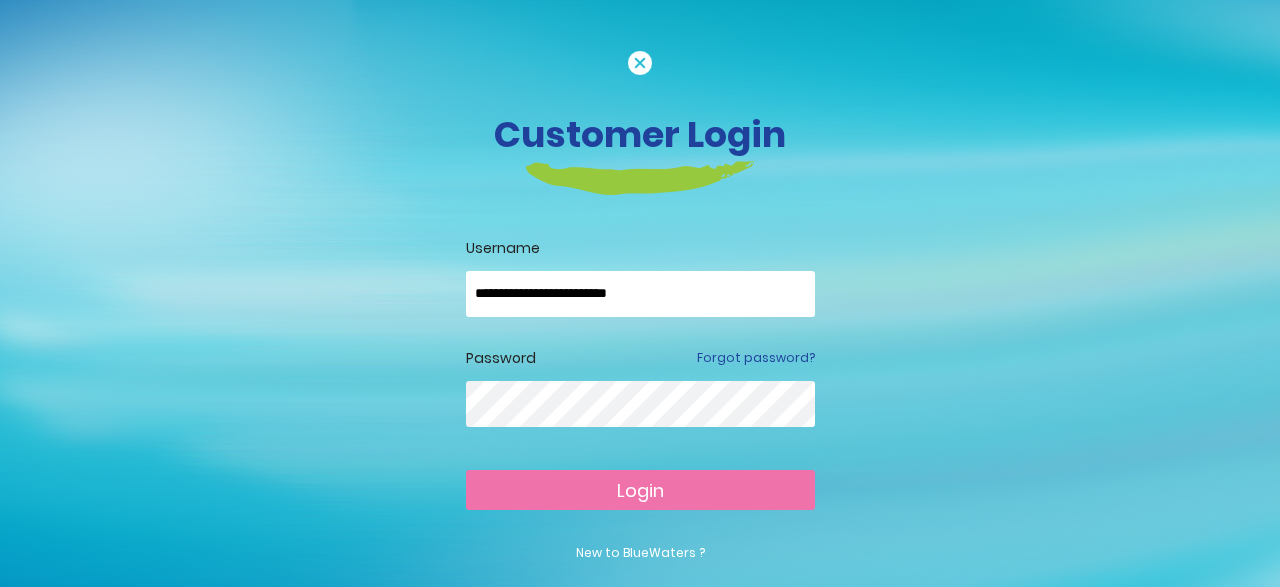 scroll, scrollTop: 0, scrollLeft: 0, axis: both 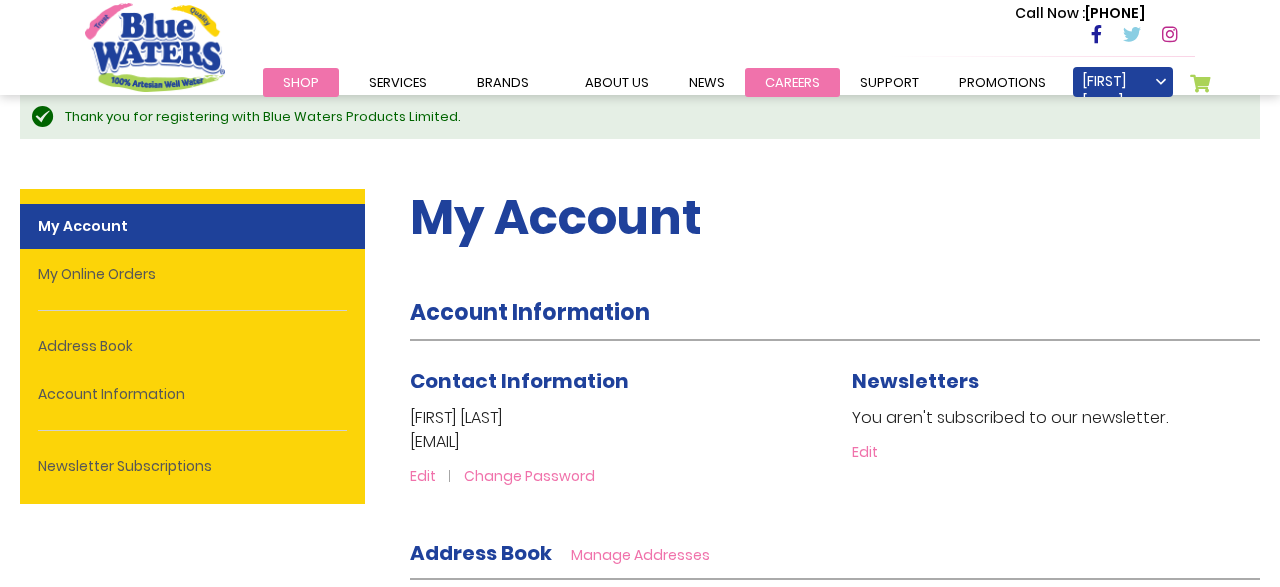 click on "careers" at bounding box center (792, 82) 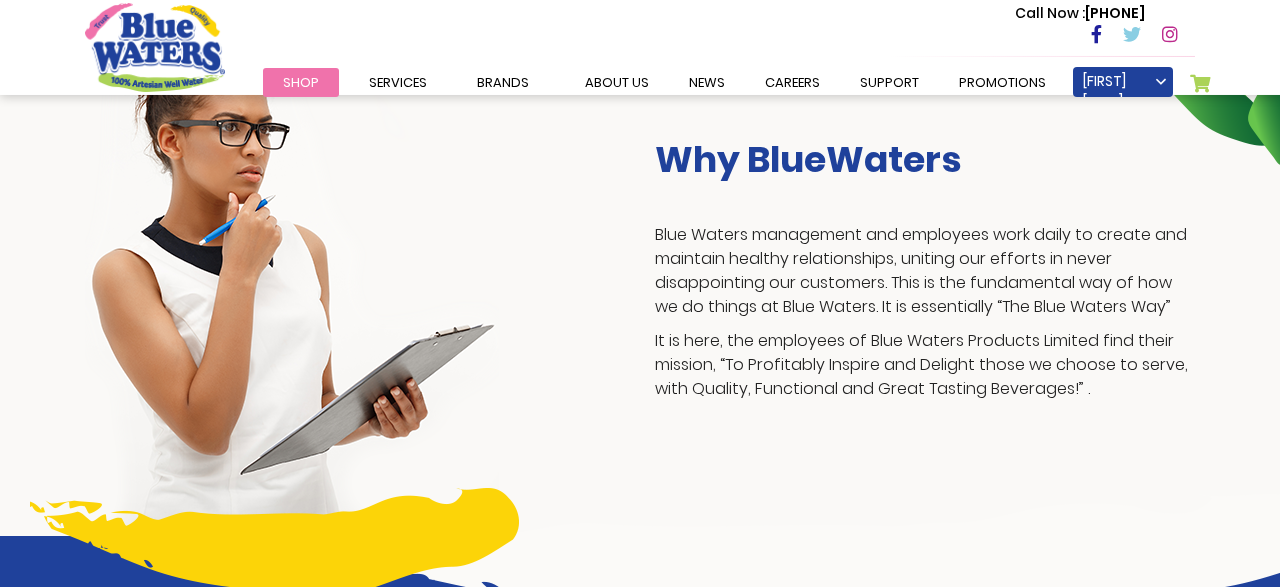 scroll, scrollTop: 206, scrollLeft: 0, axis: vertical 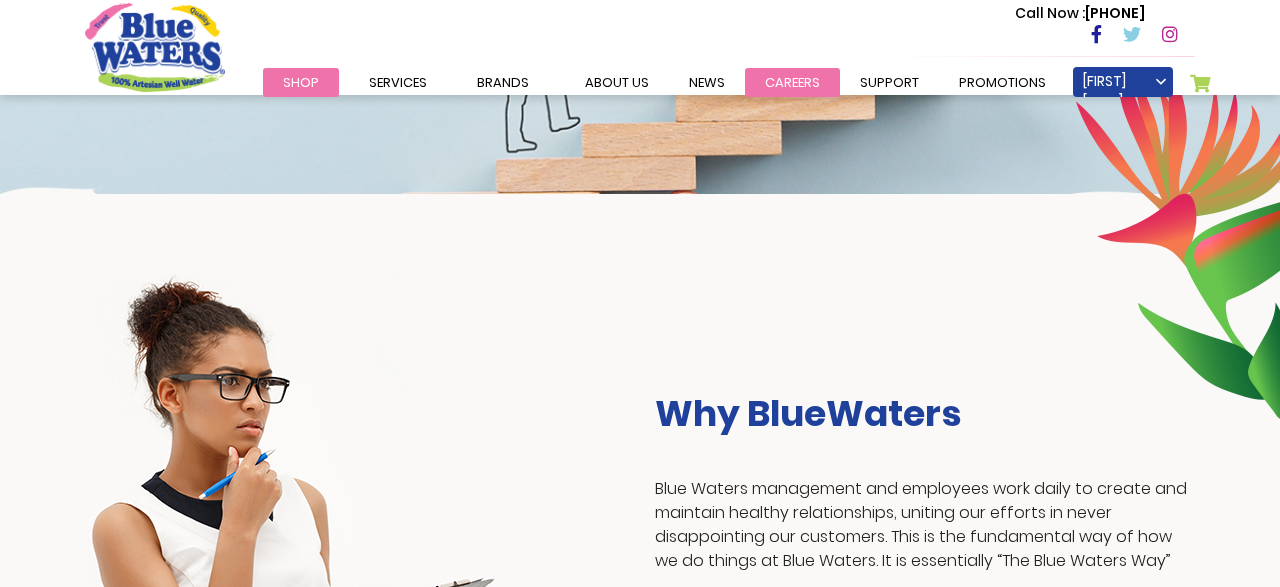click on "careers" at bounding box center [792, 82] 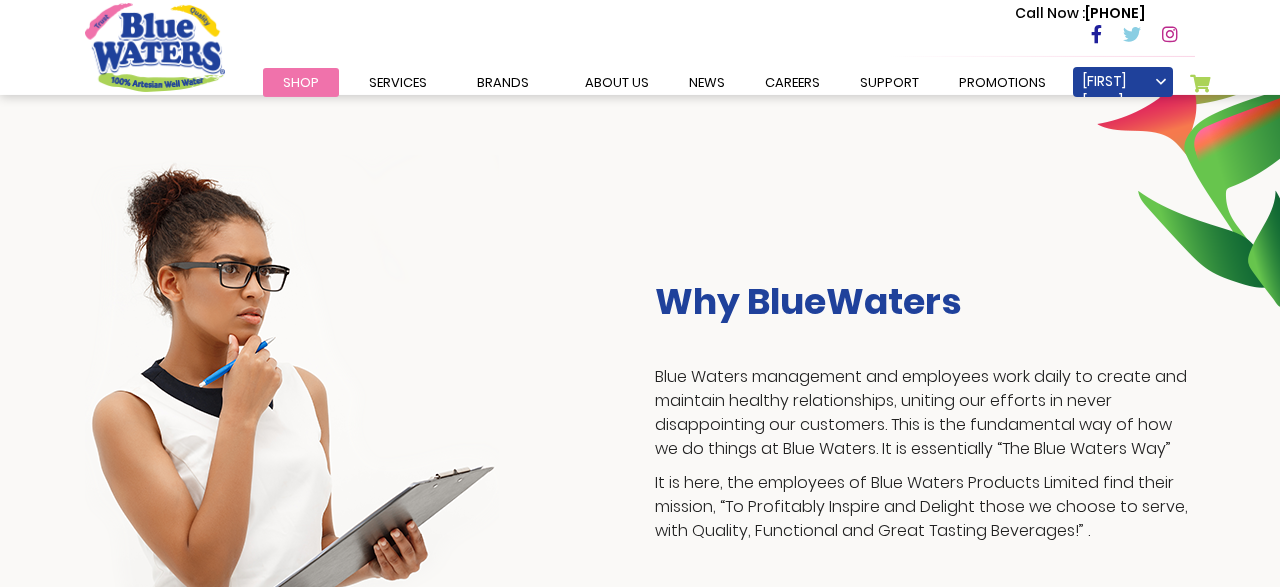 scroll, scrollTop: 208, scrollLeft: 0, axis: vertical 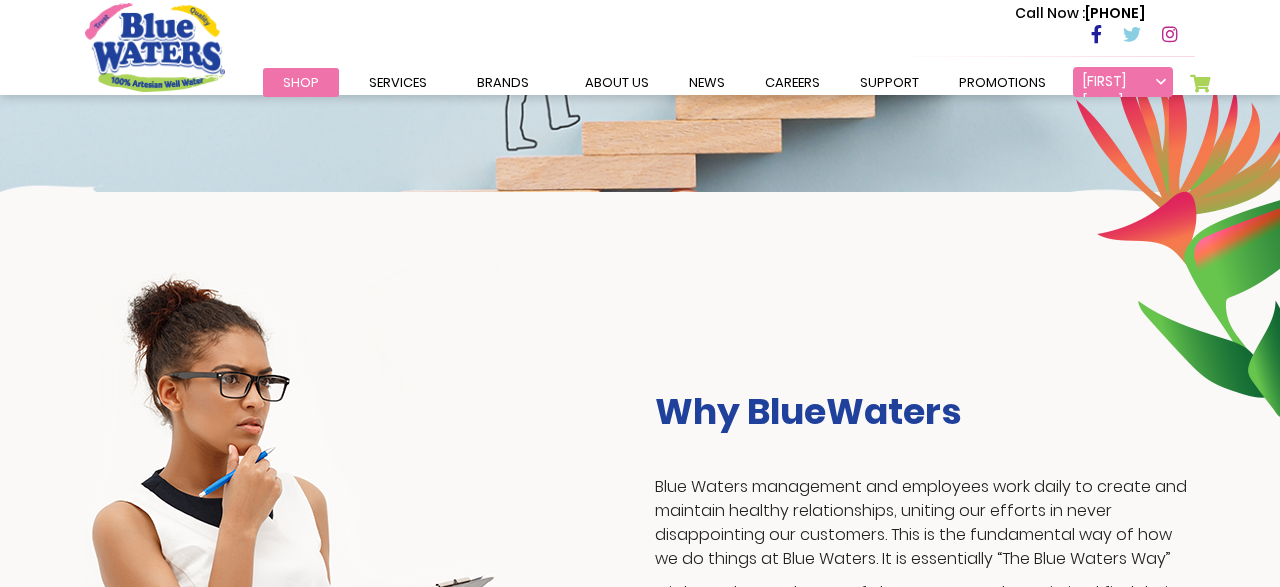 click on "[FIRST] [LAST]" at bounding box center (1123, 82) 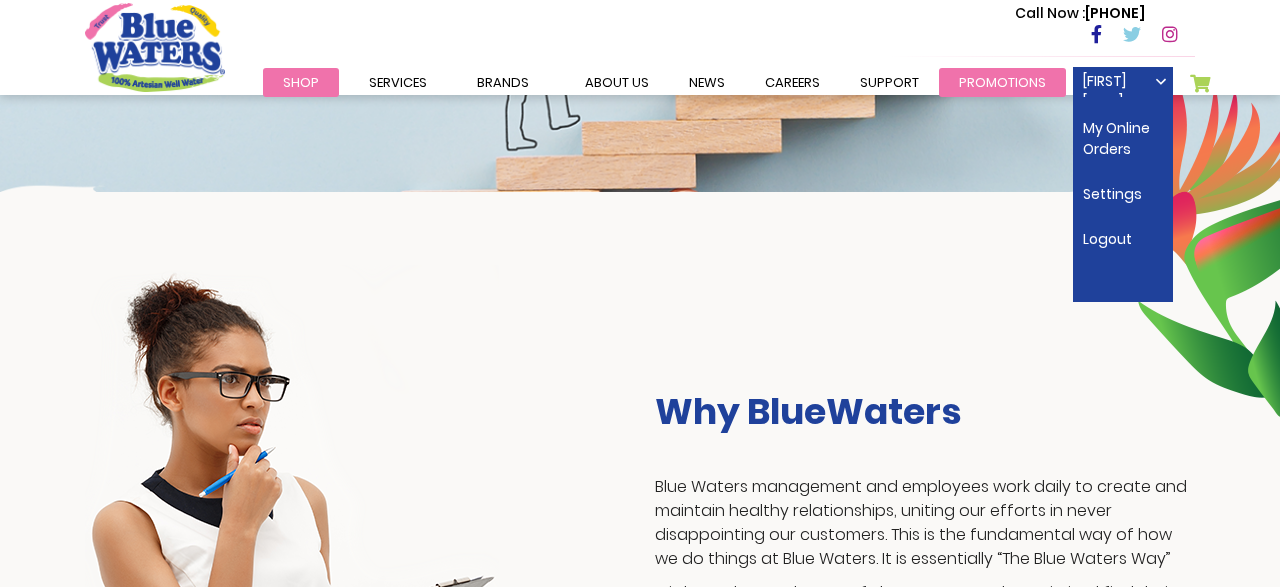 click on "Promotions" at bounding box center (1002, 82) 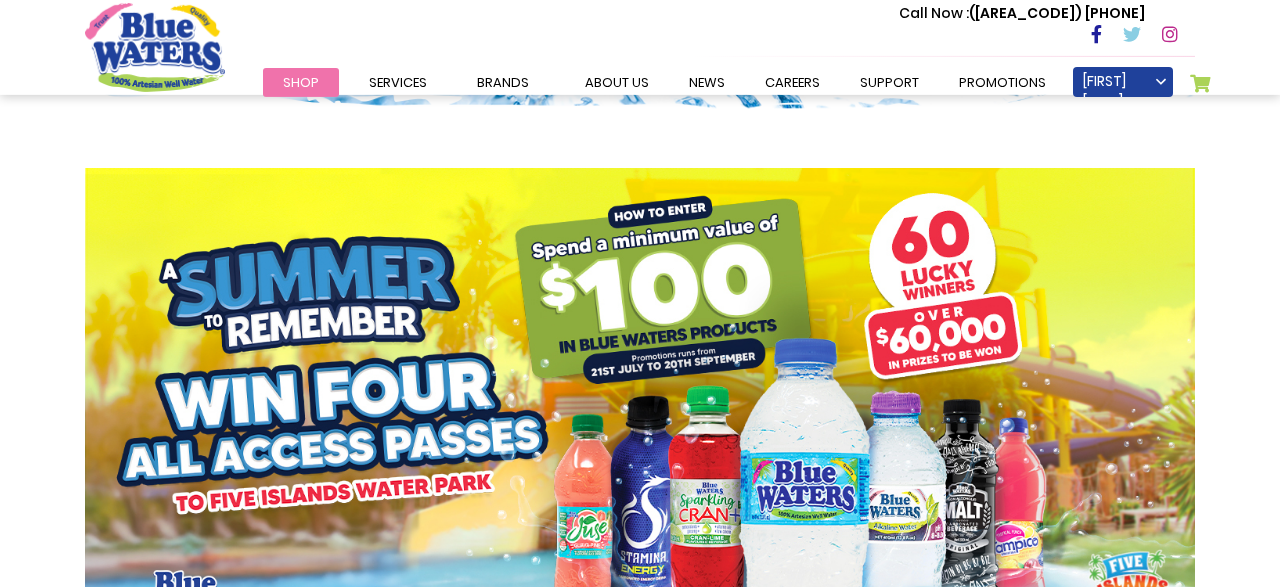 scroll, scrollTop: 181, scrollLeft: 0, axis: vertical 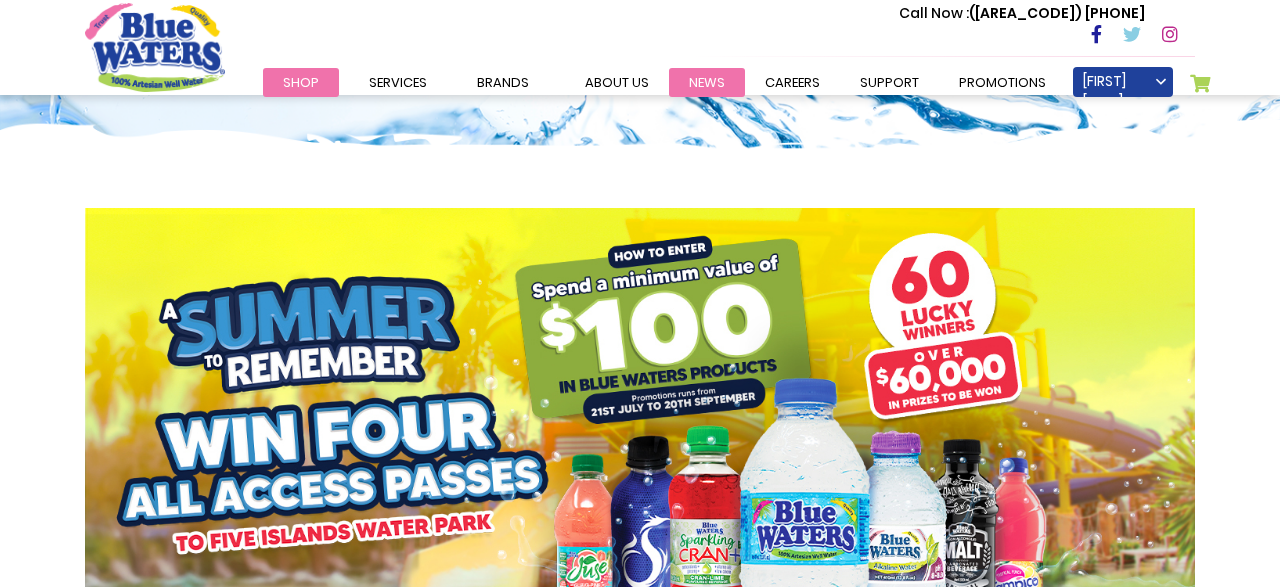 click on "News" at bounding box center (707, 82) 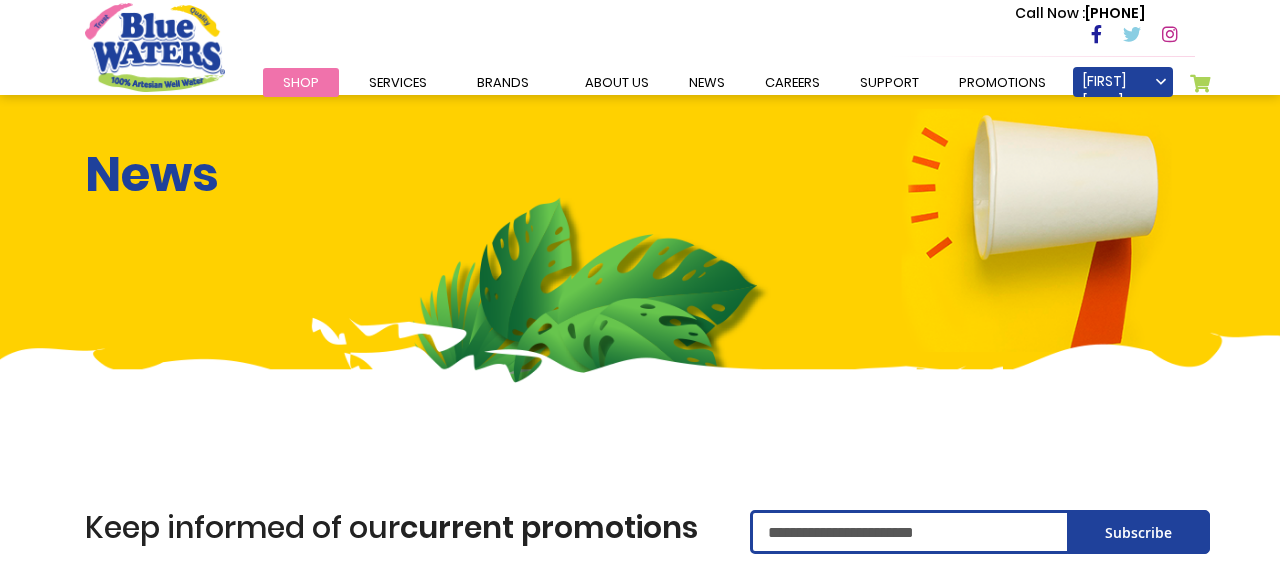 scroll, scrollTop: 0, scrollLeft: 0, axis: both 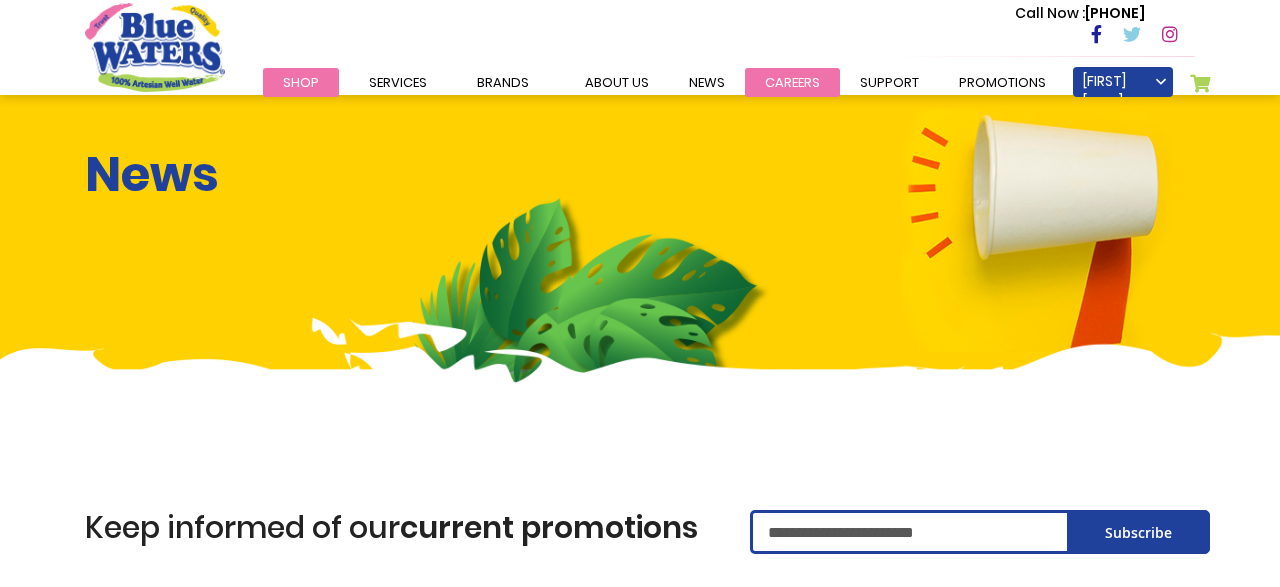 click on "careers" at bounding box center (792, 82) 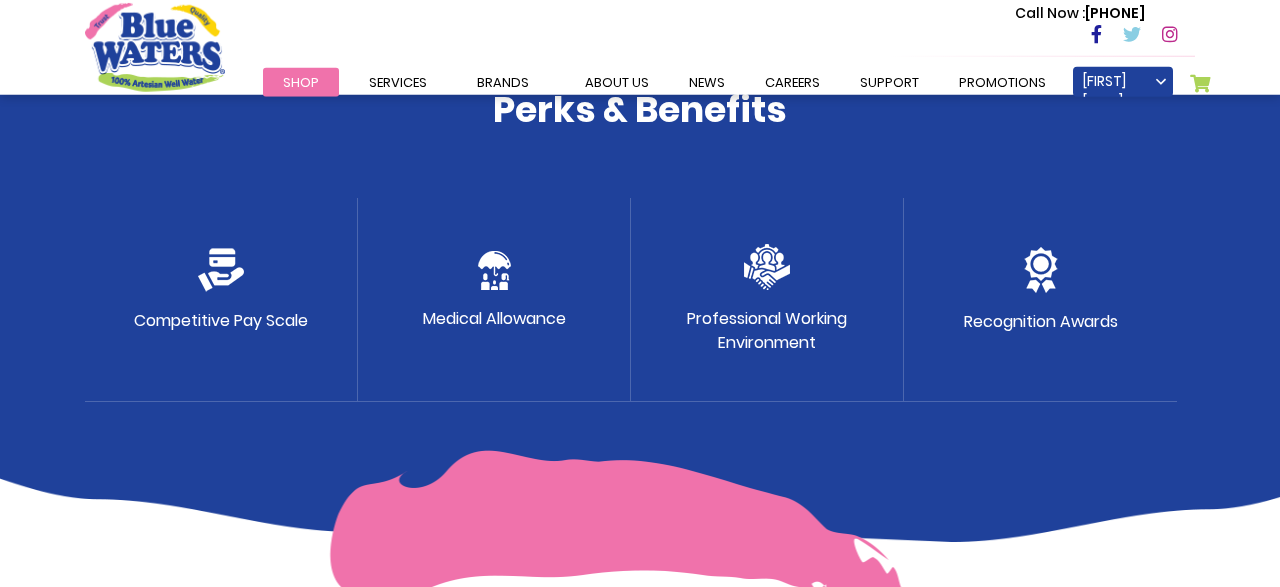scroll, scrollTop: 1144, scrollLeft: 0, axis: vertical 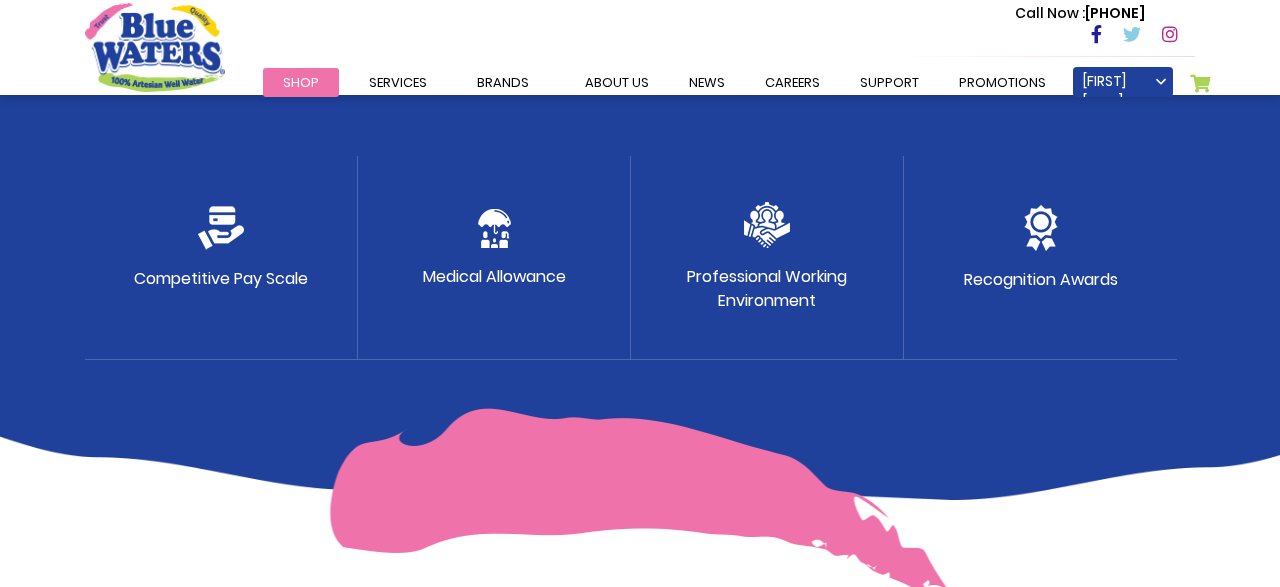 click at bounding box center [221, 228] 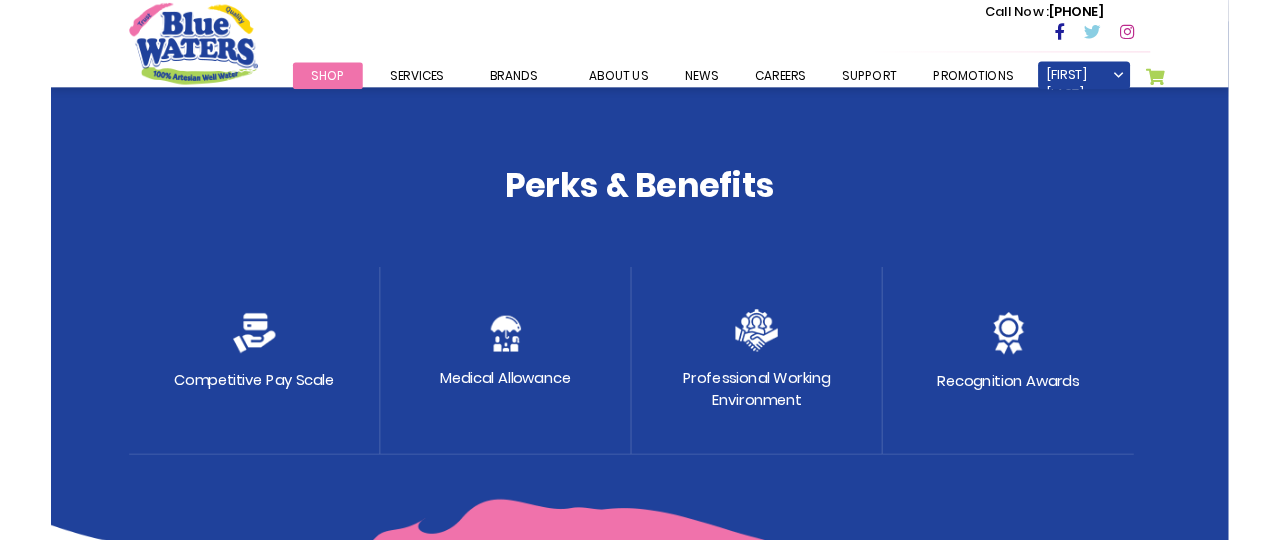 scroll, scrollTop: 830, scrollLeft: 0, axis: vertical 